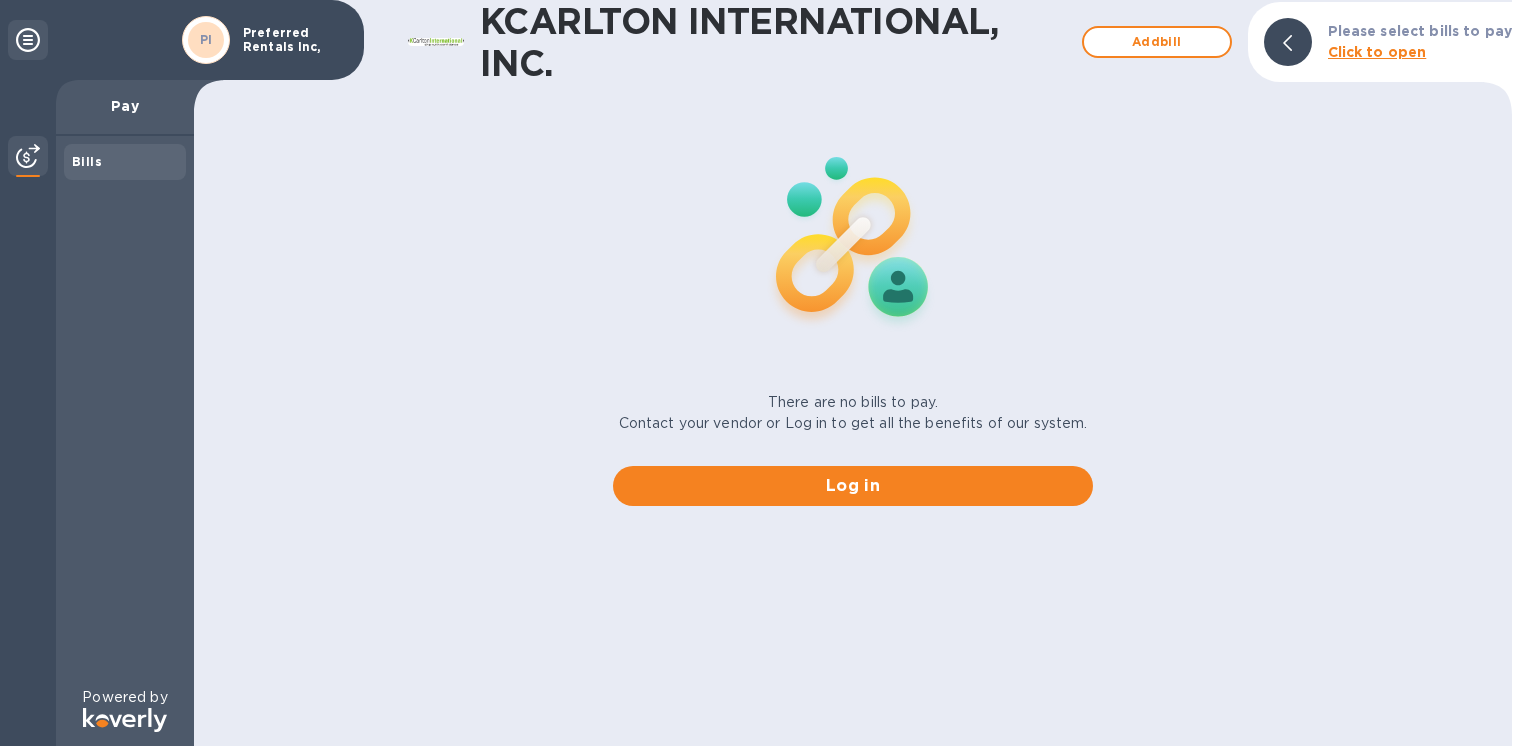 scroll, scrollTop: 0, scrollLeft: 0, axis: both 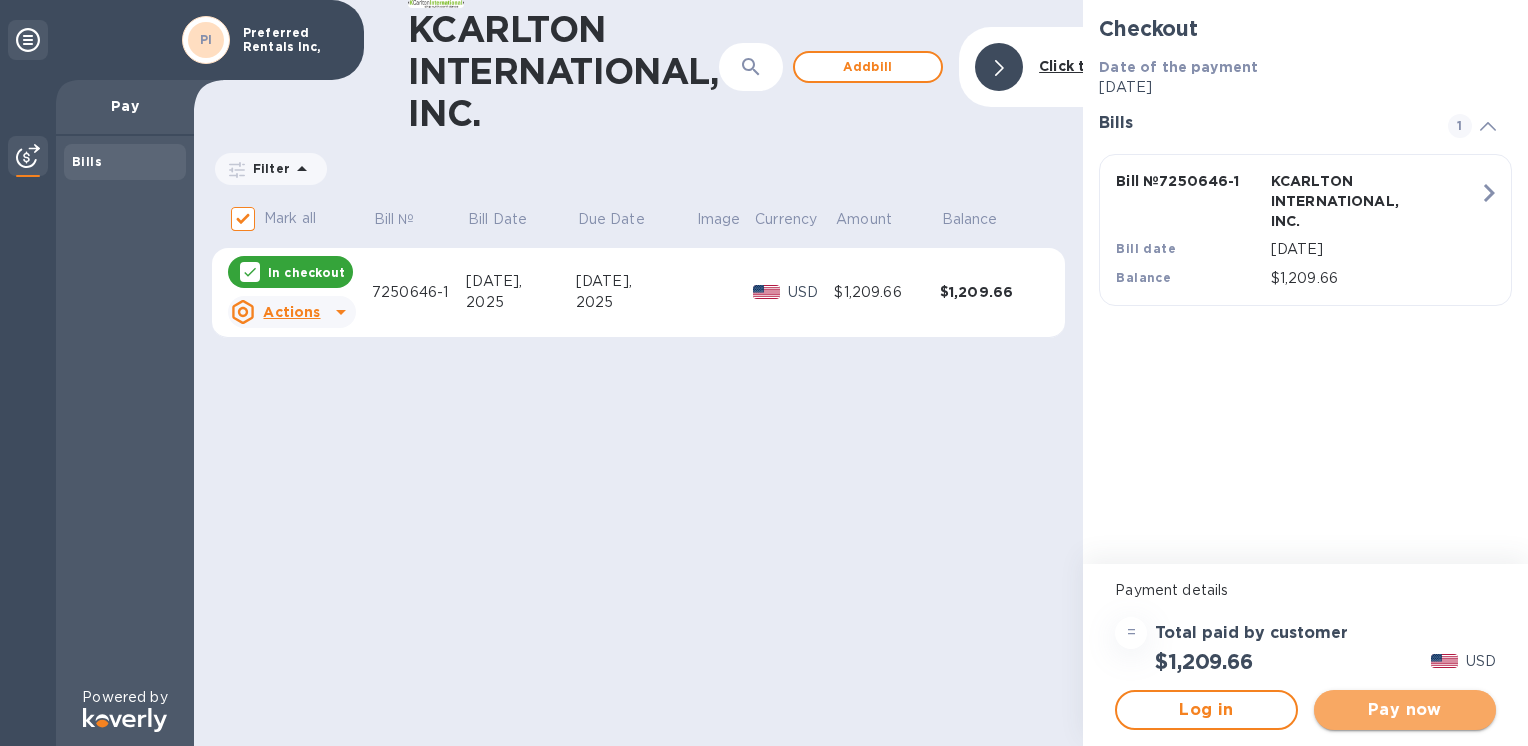 click on "Pay now" at bounding box center (1405, 710) 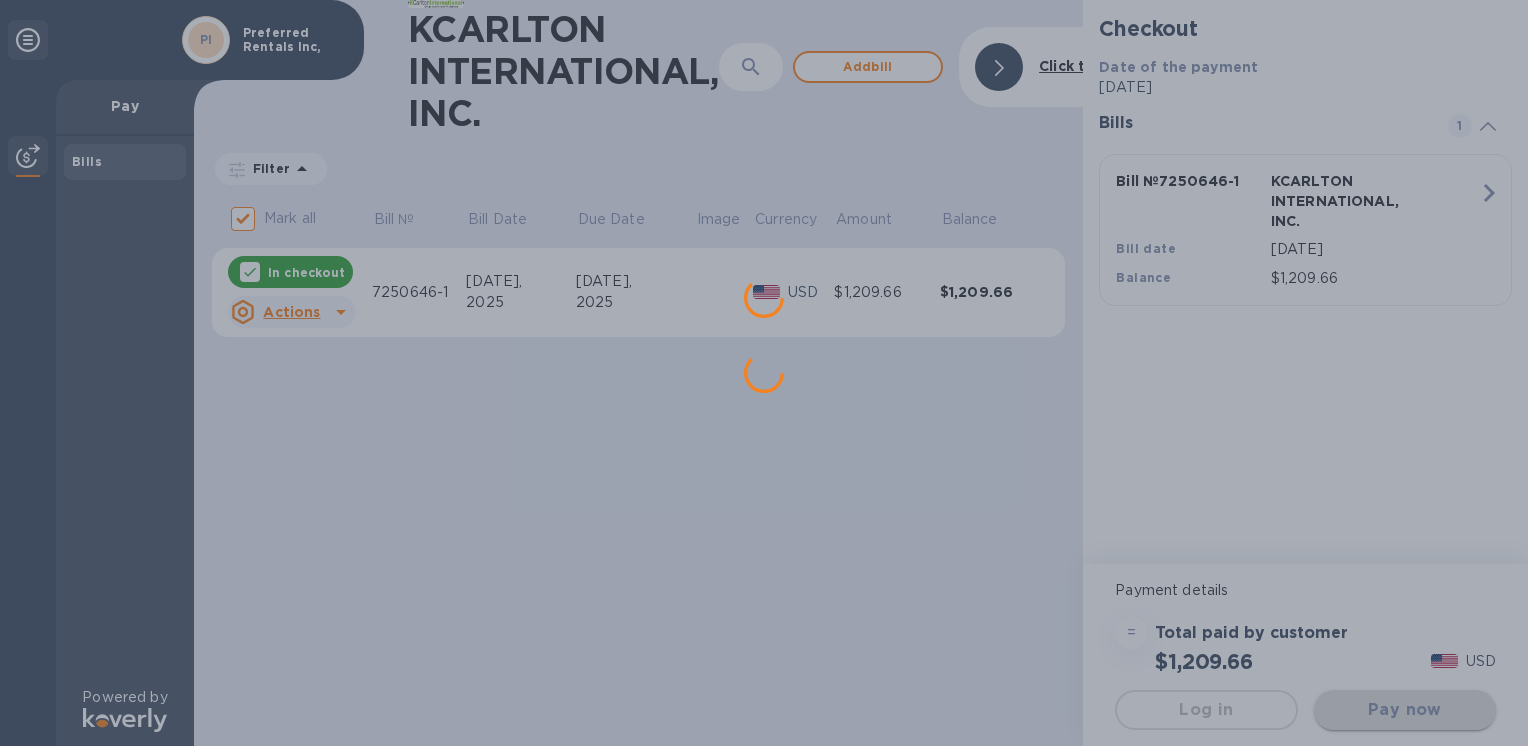 scroll, scrollTop: 0, scrollLeft: 0, axis: both 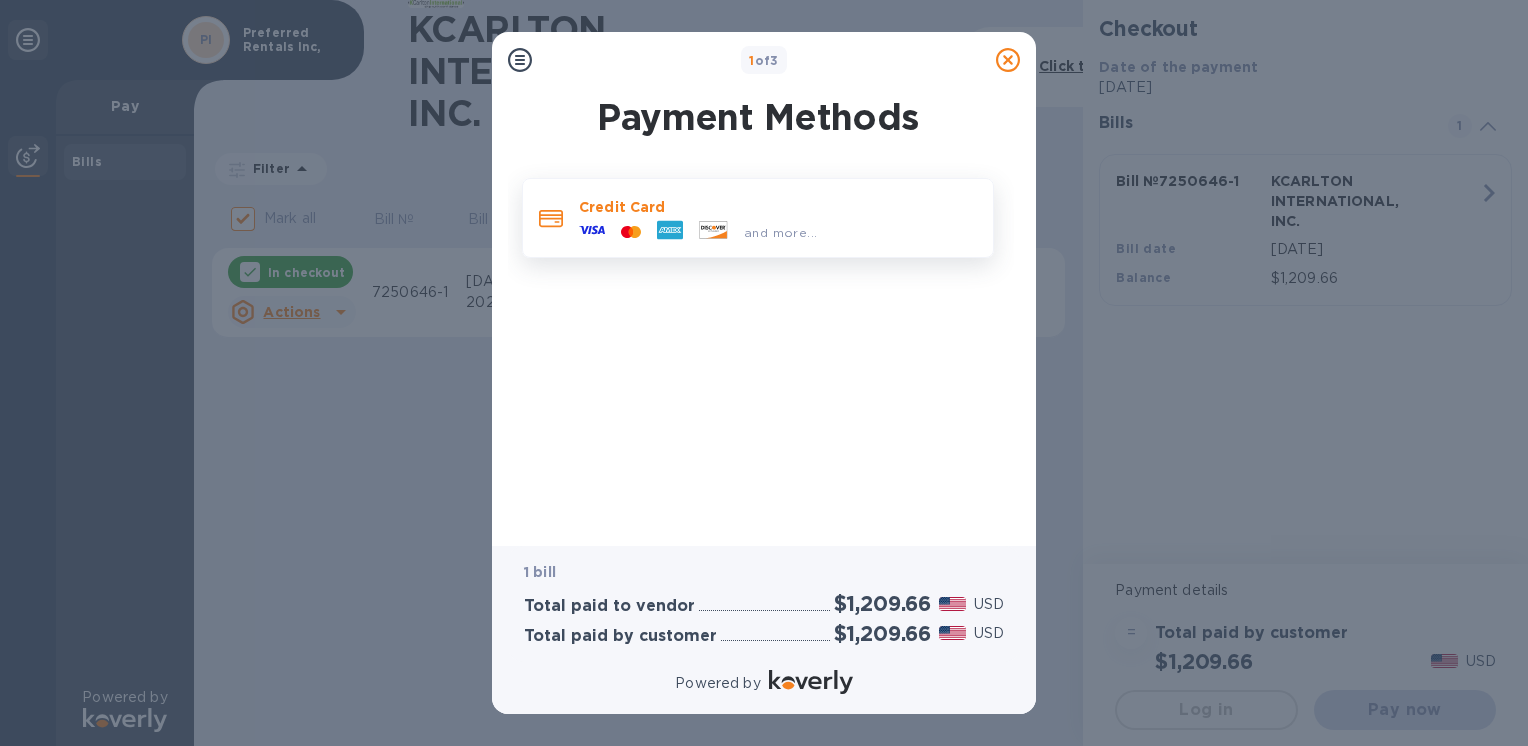 click on "Credit Card" at bounding box center (778, 207) 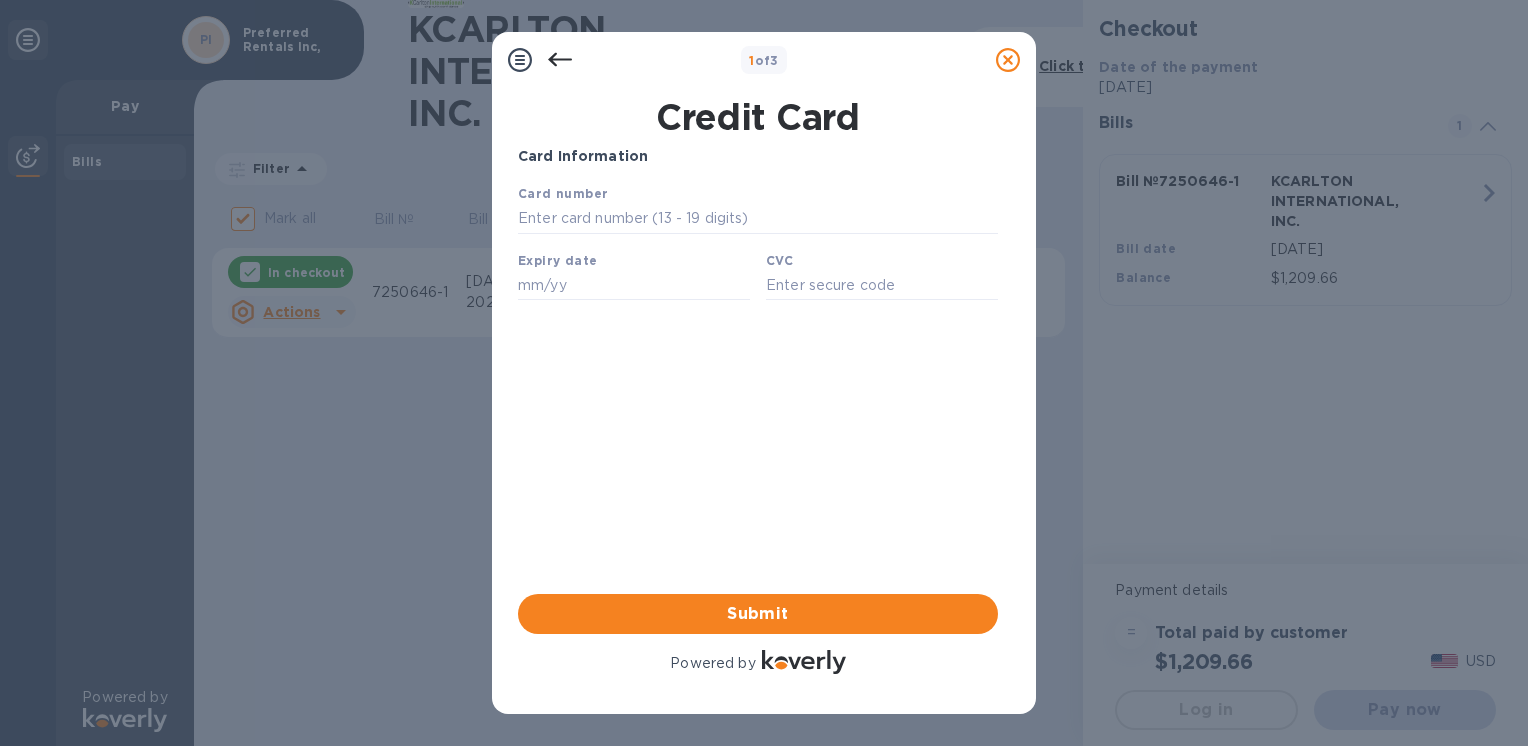 scroll, scrollTop: 0, scrollLeft: 0, axis: both 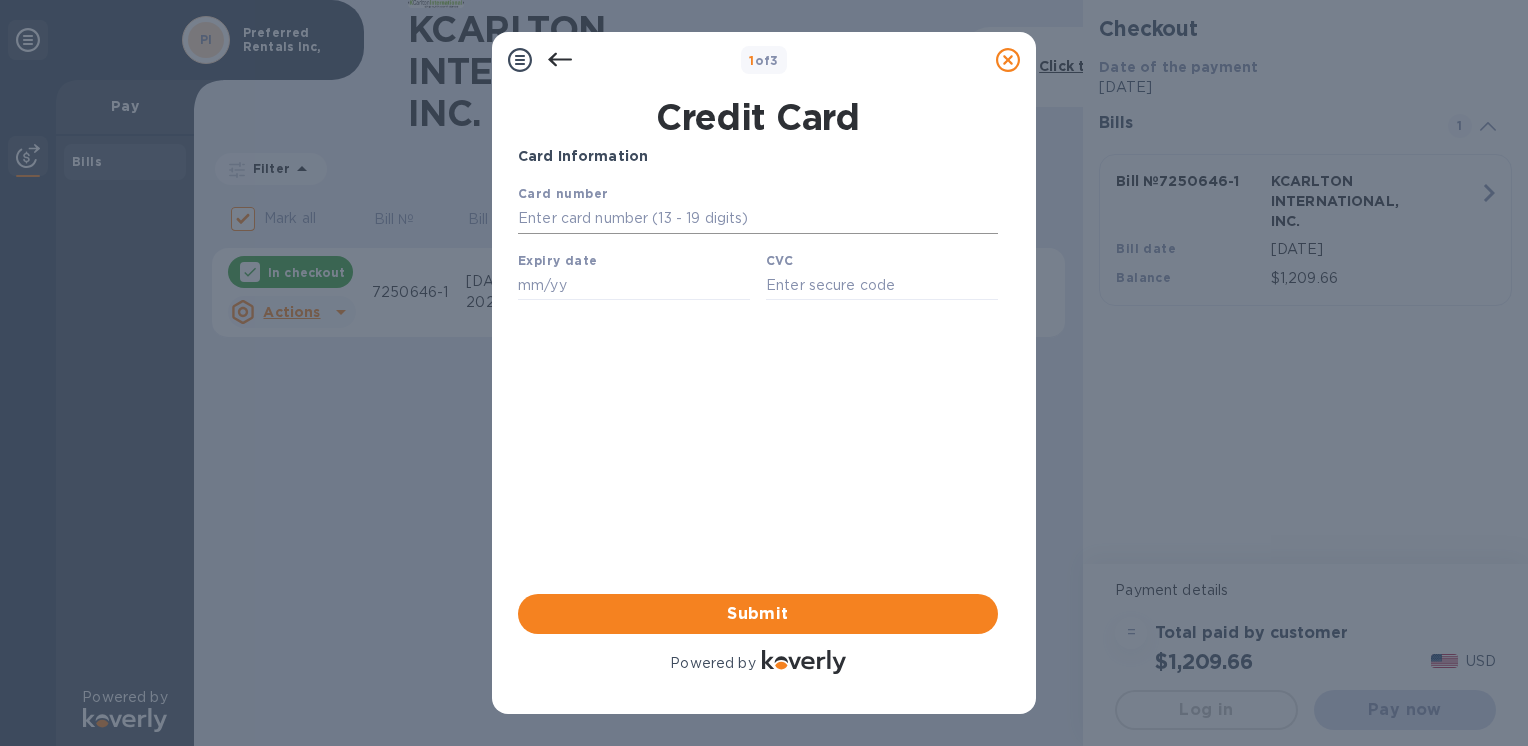 click at bounding box center (758, 219) 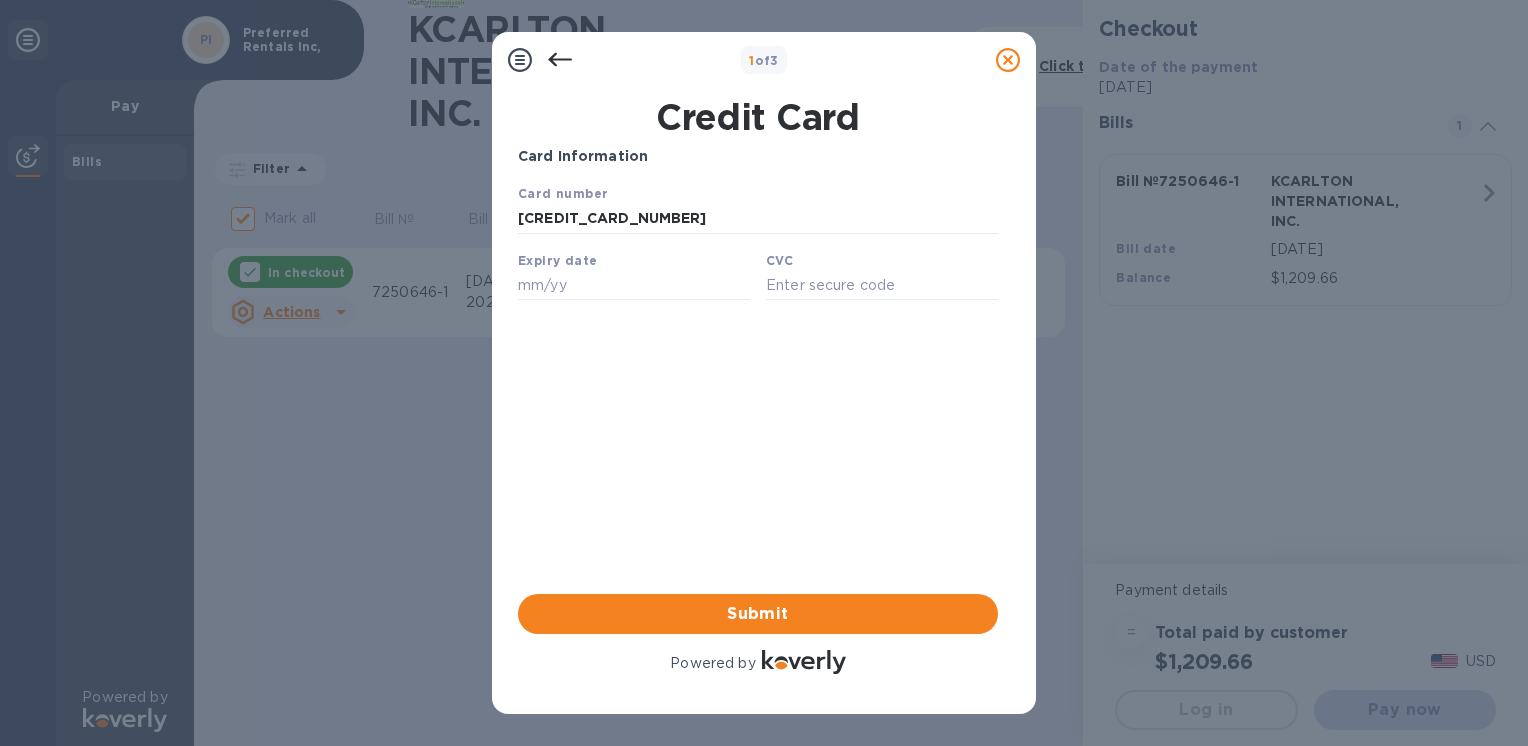 type on "[CREDIT_CARD_NUMBER]" 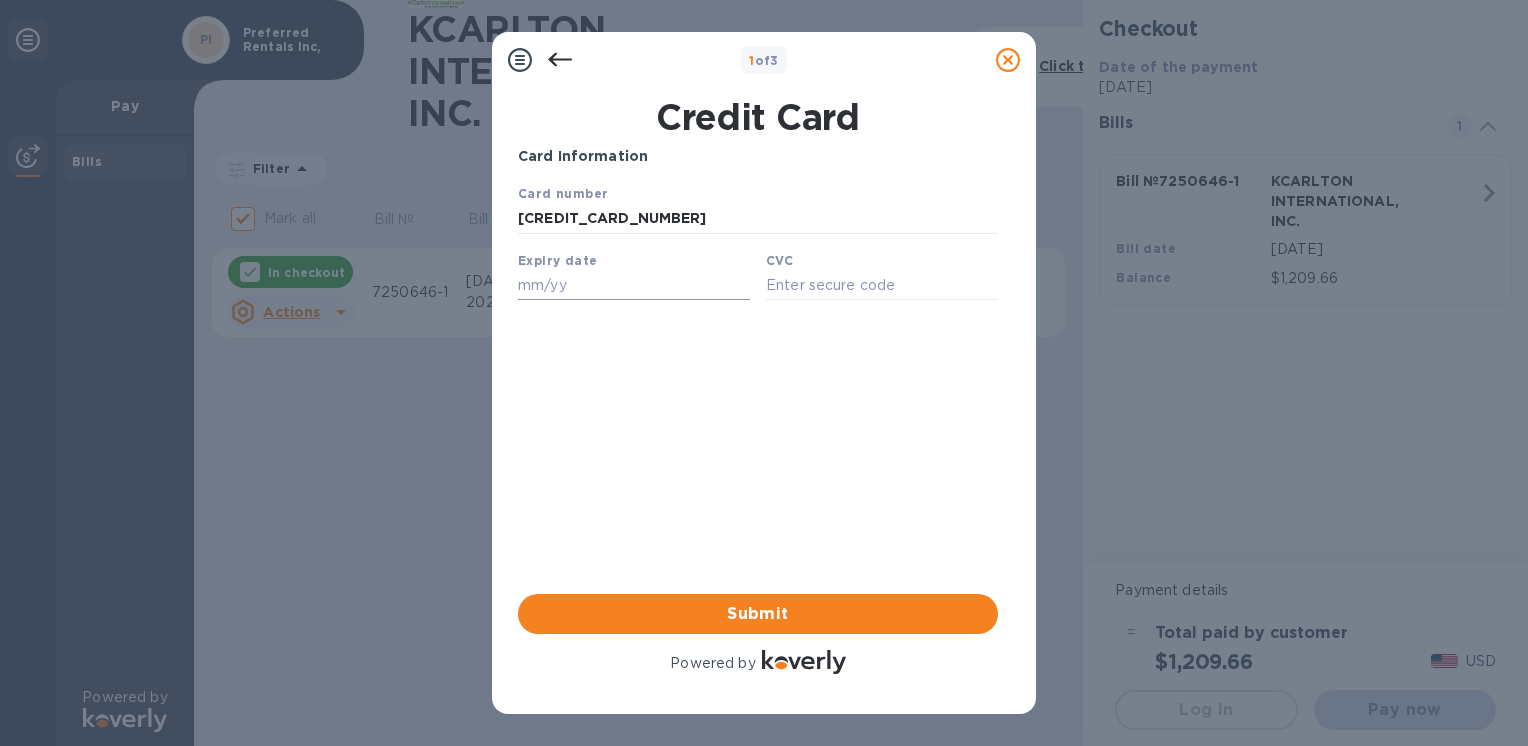 click at bounding box center [634, 285] 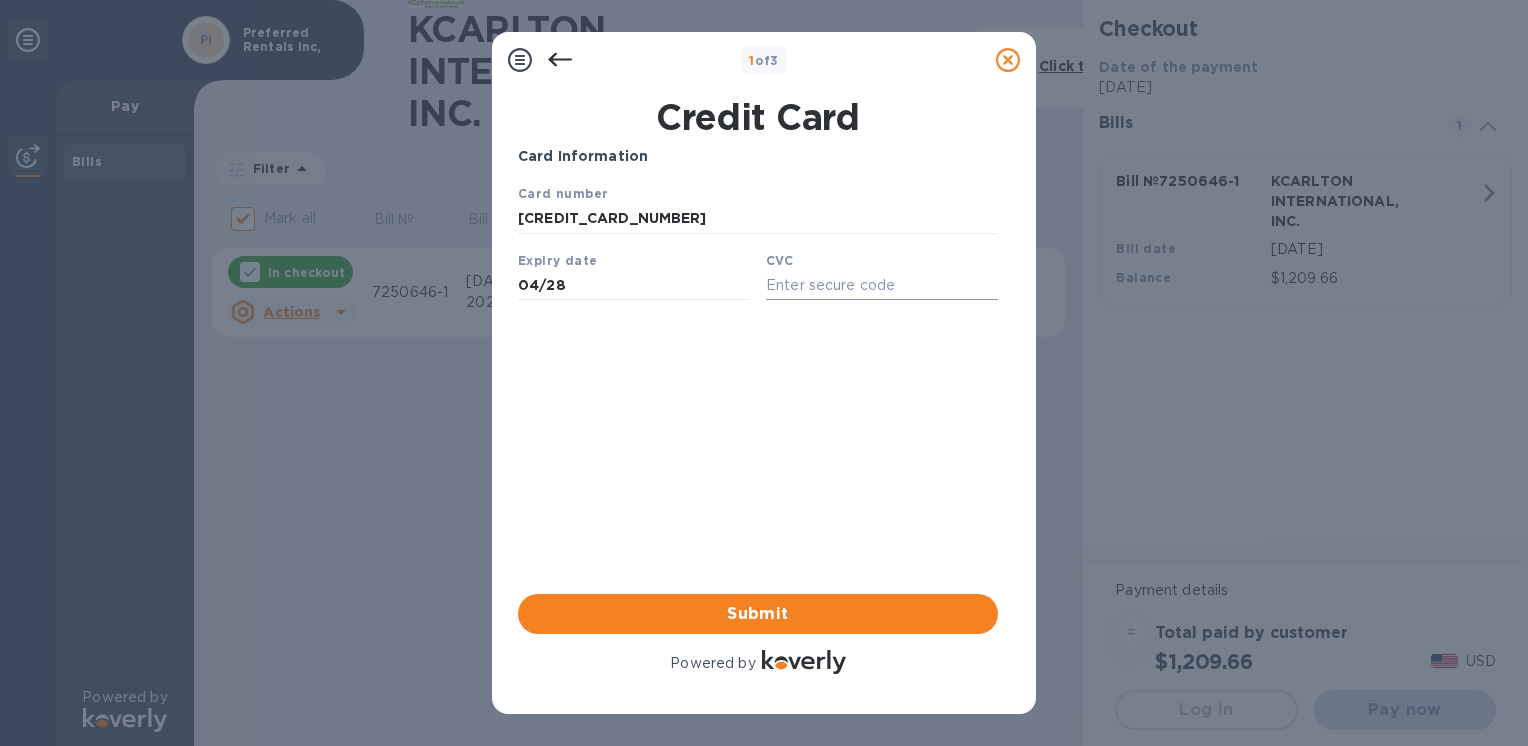 type on "04/28" 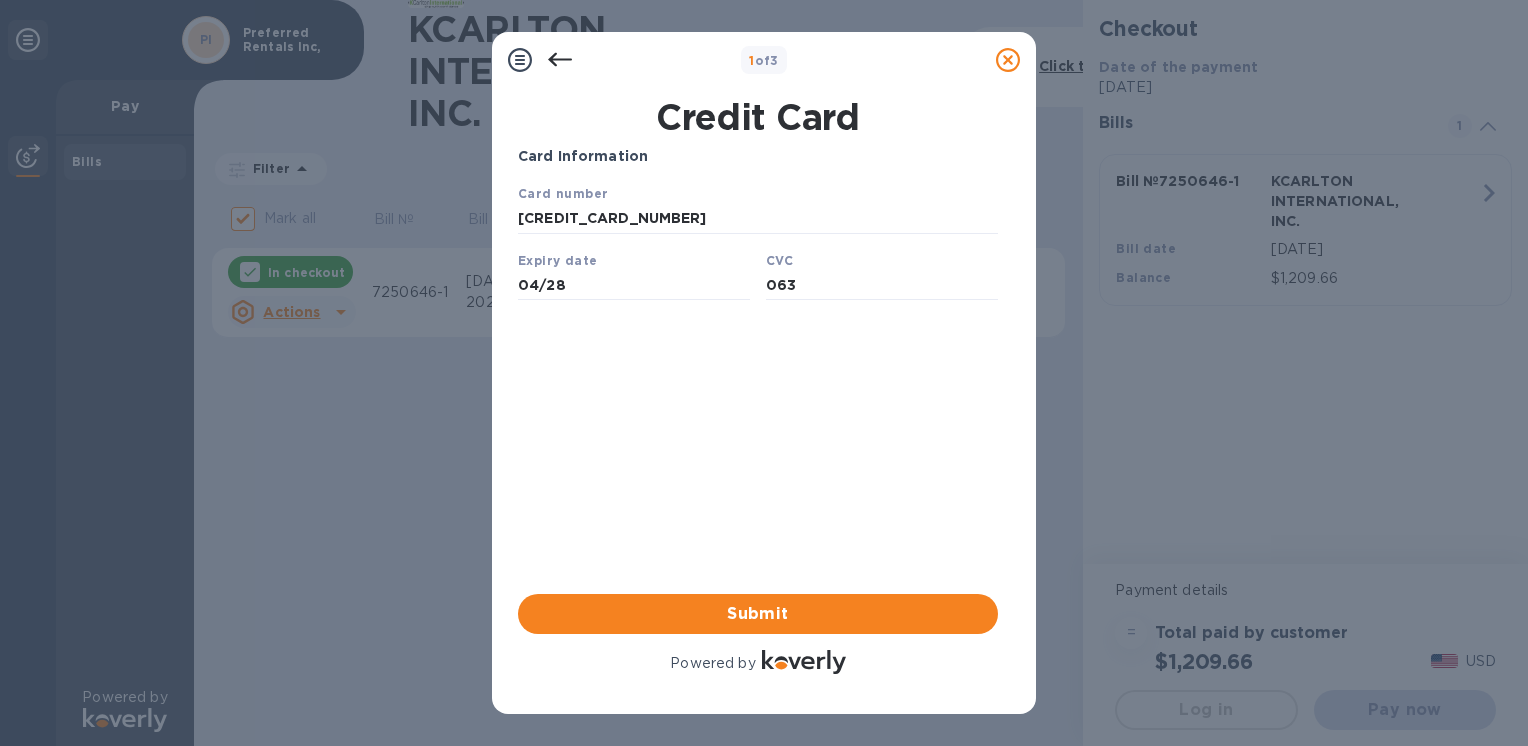 type on "063" 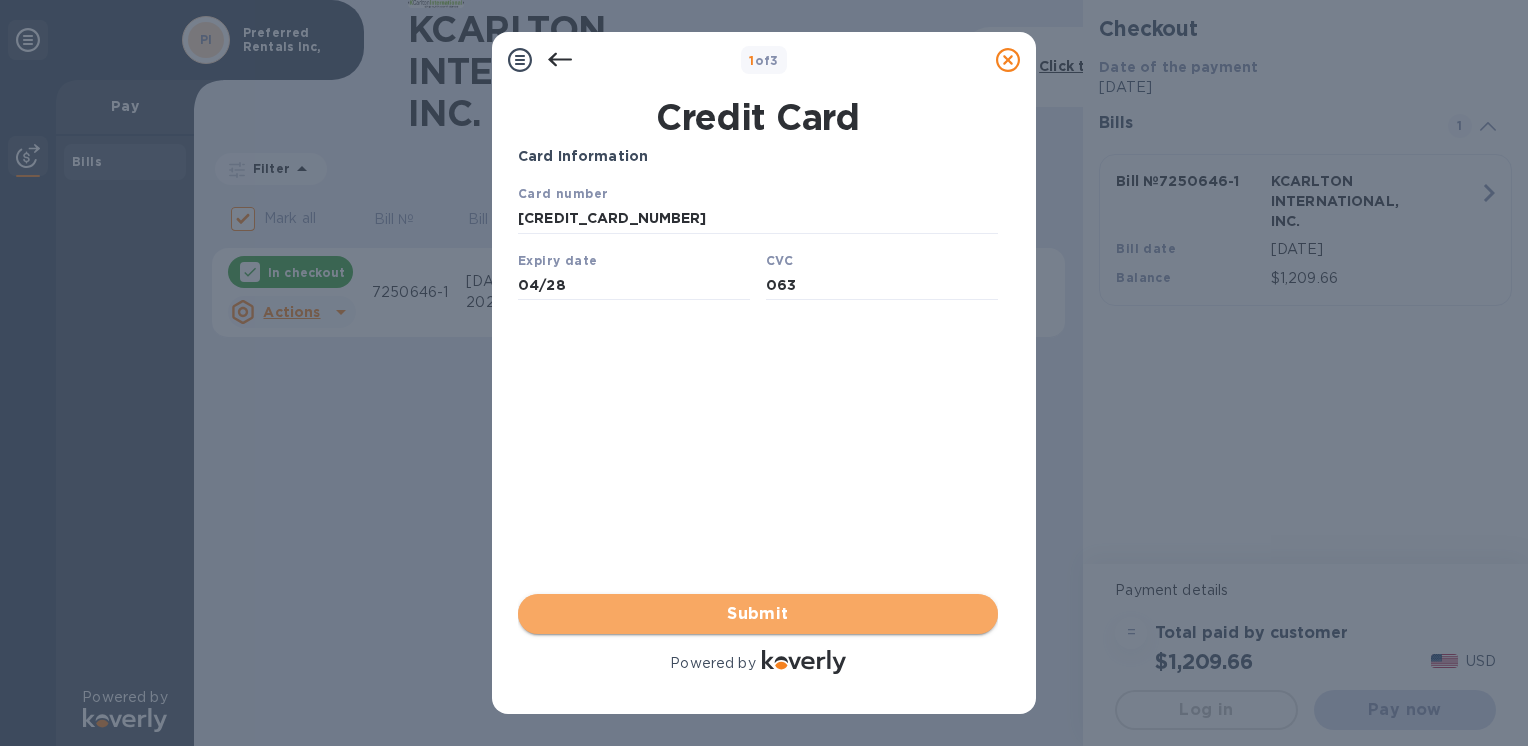click on "Submit" at bounding box center [758, 614] 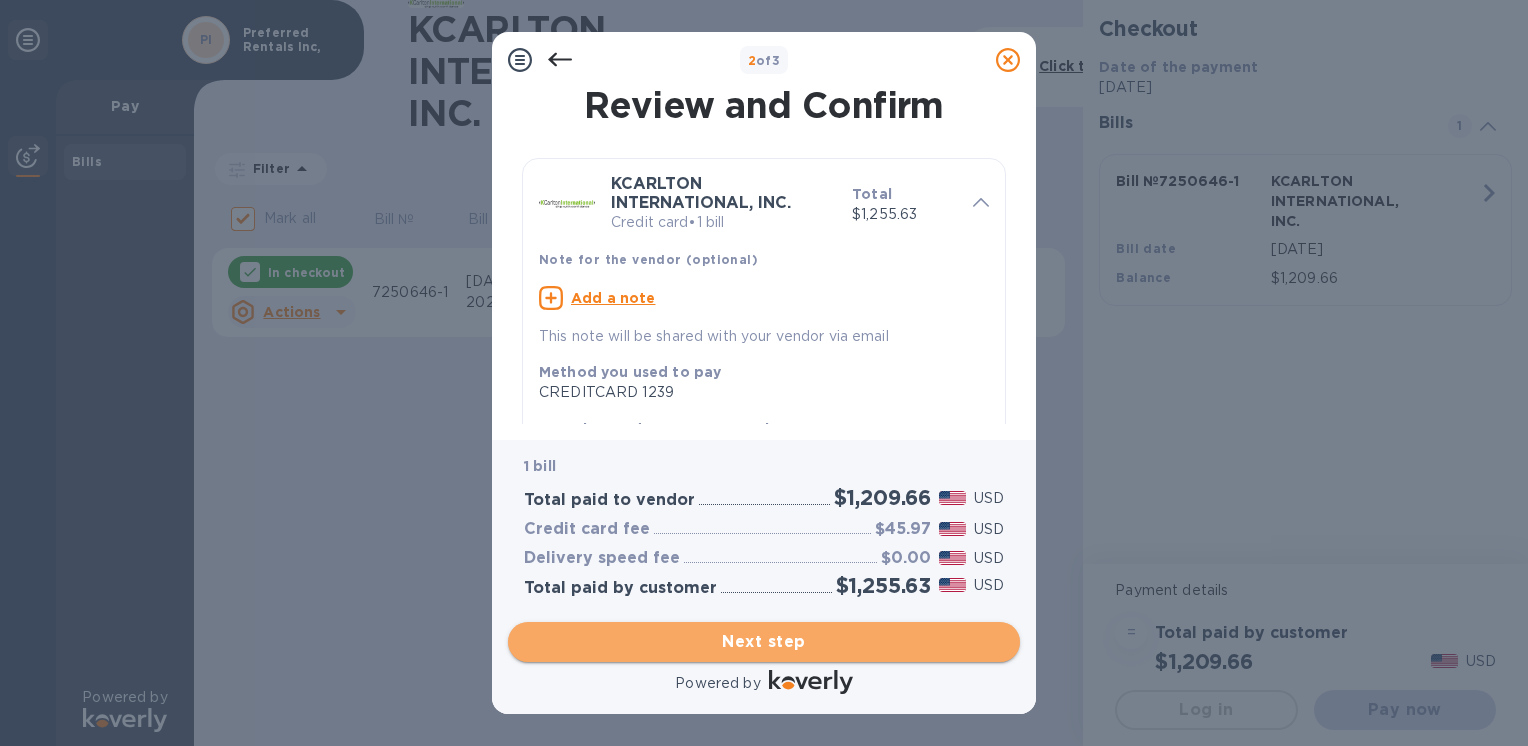 click on "Next step" at bounding box center [764, 642] 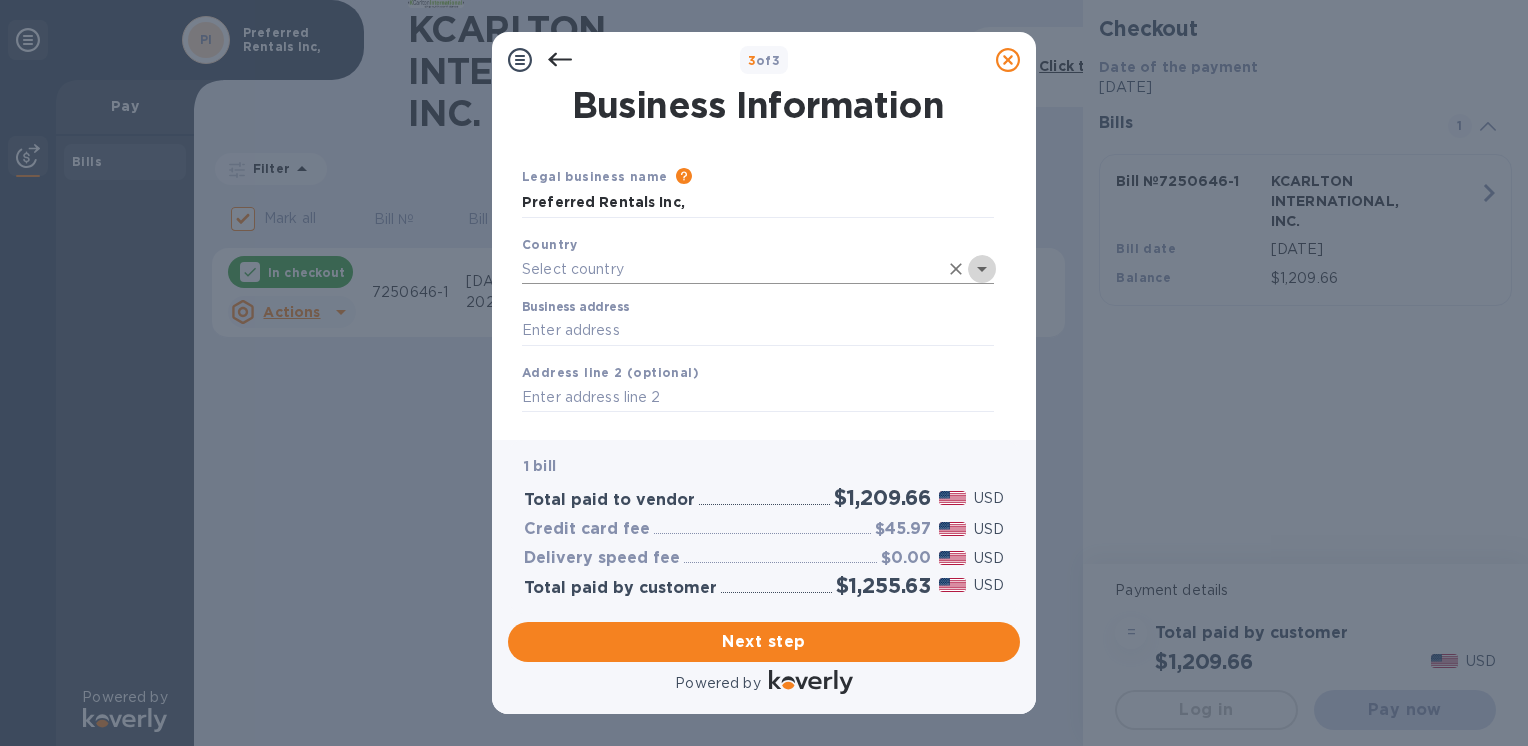 click 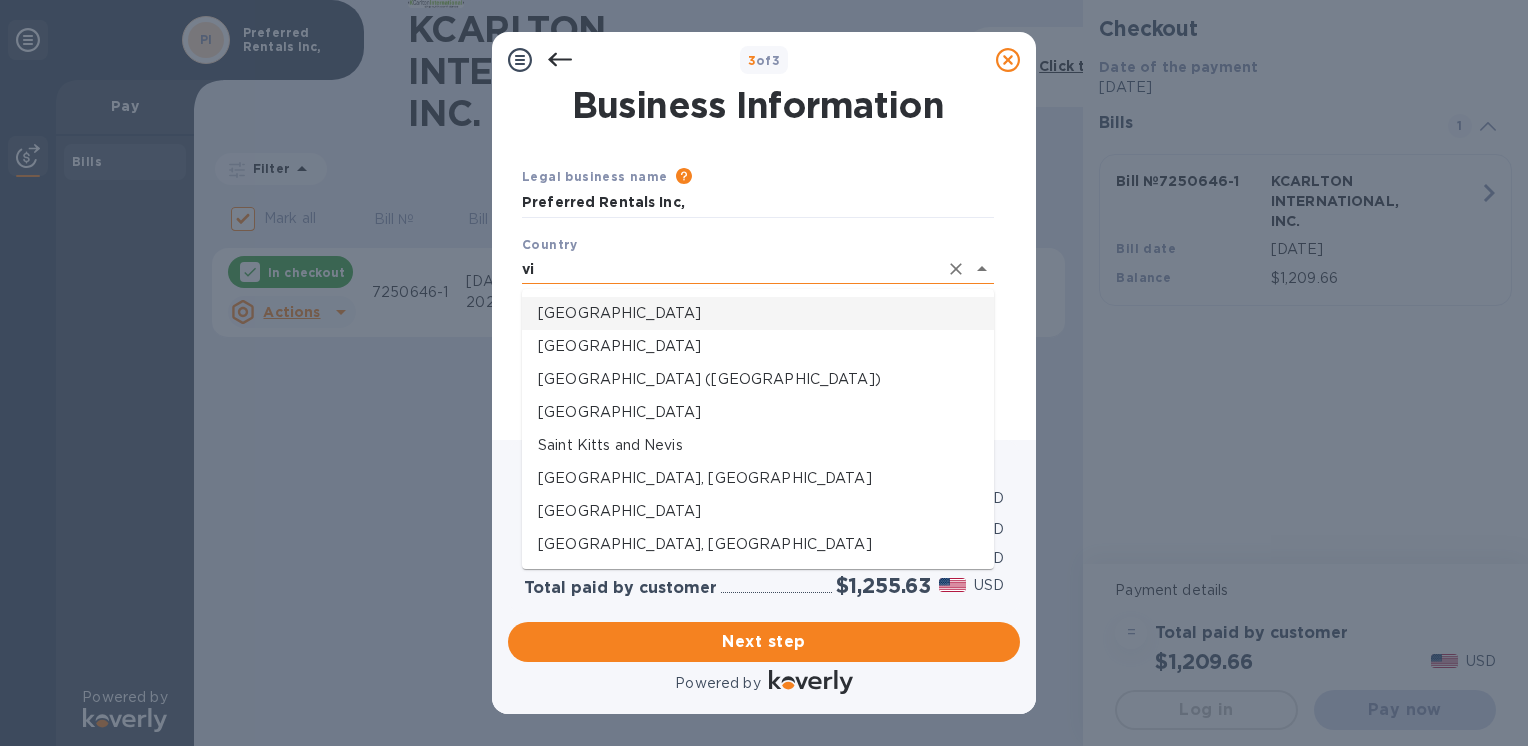 type on "v" 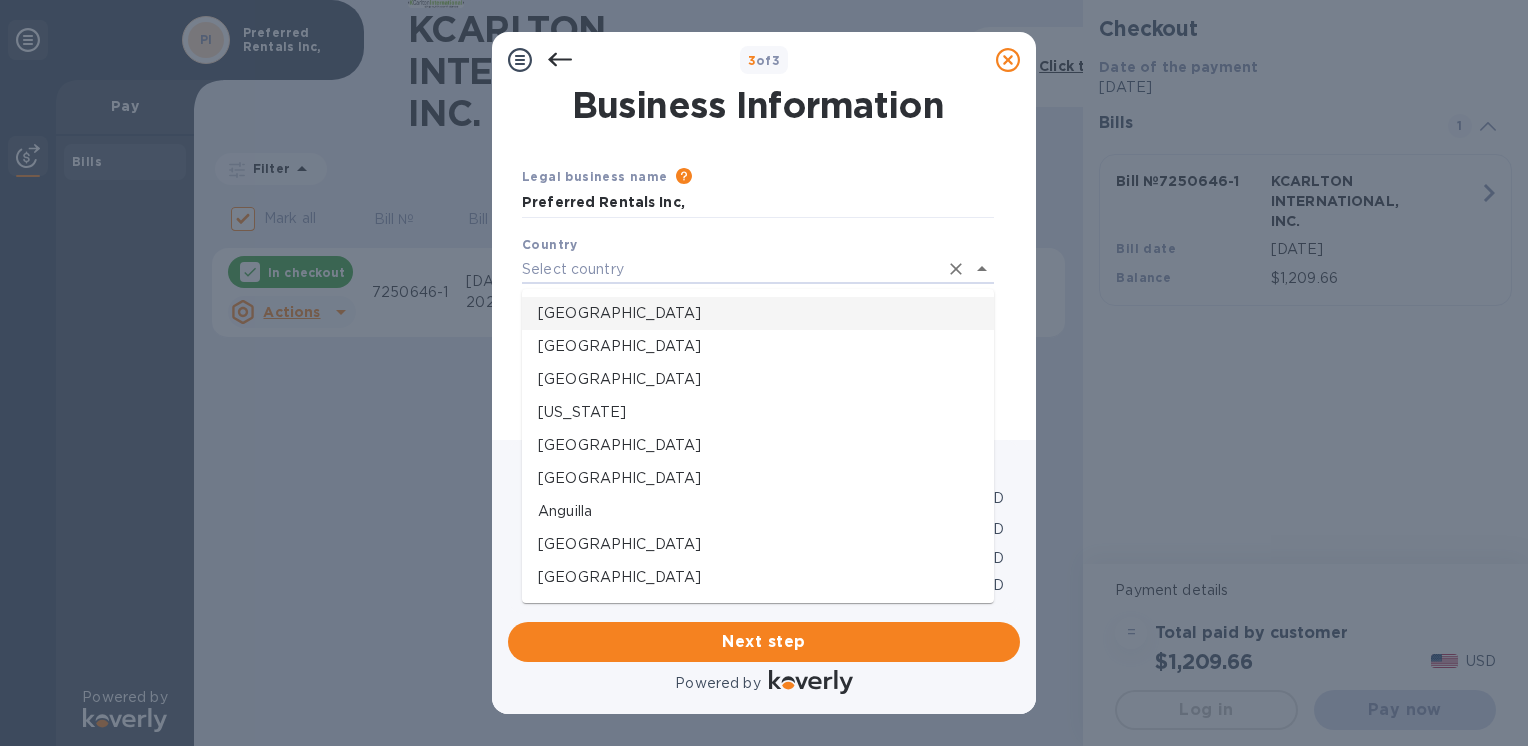 click on "[GEOGRAPHIC_DATA]" at bounding box center [758, 313] 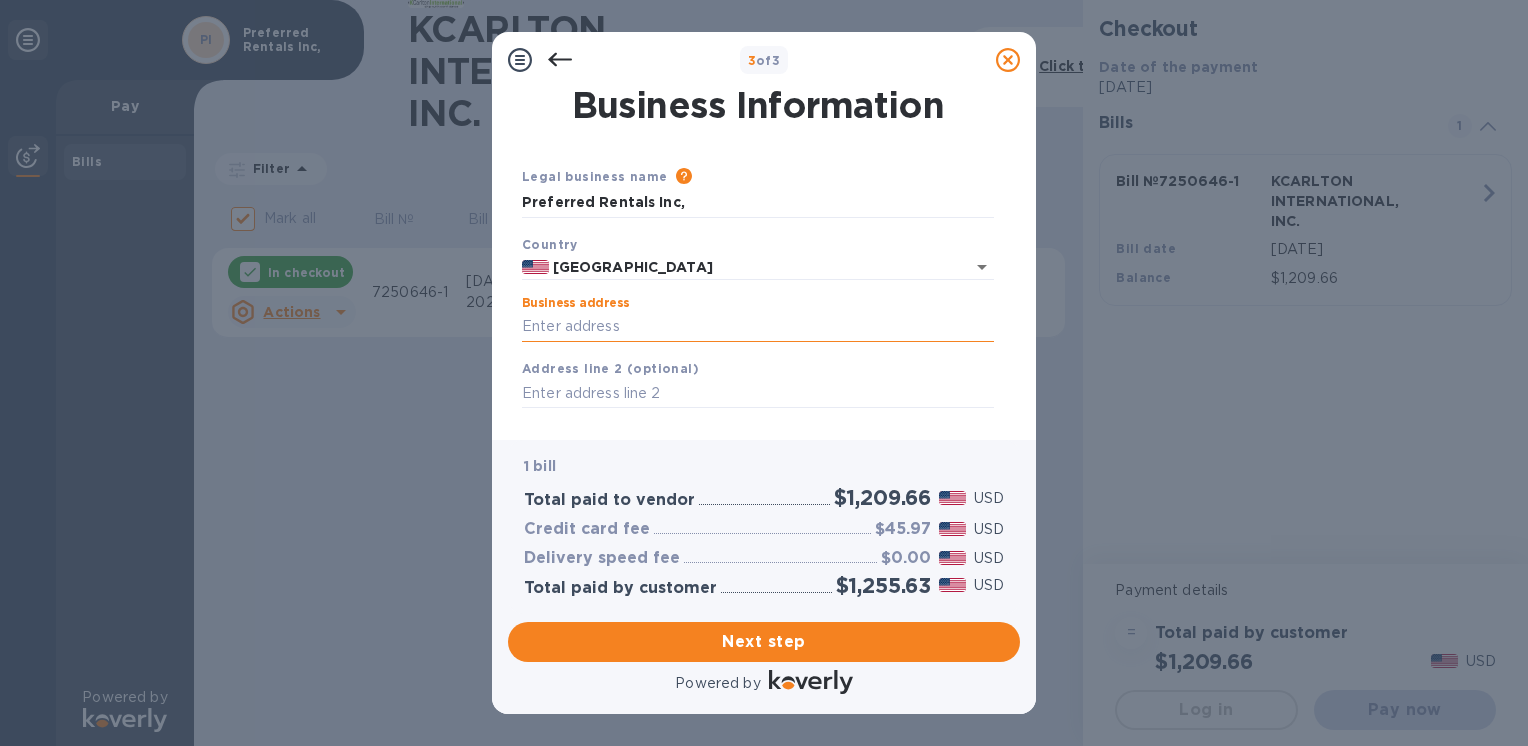click on "Business address" at bounding box center [758, 327] 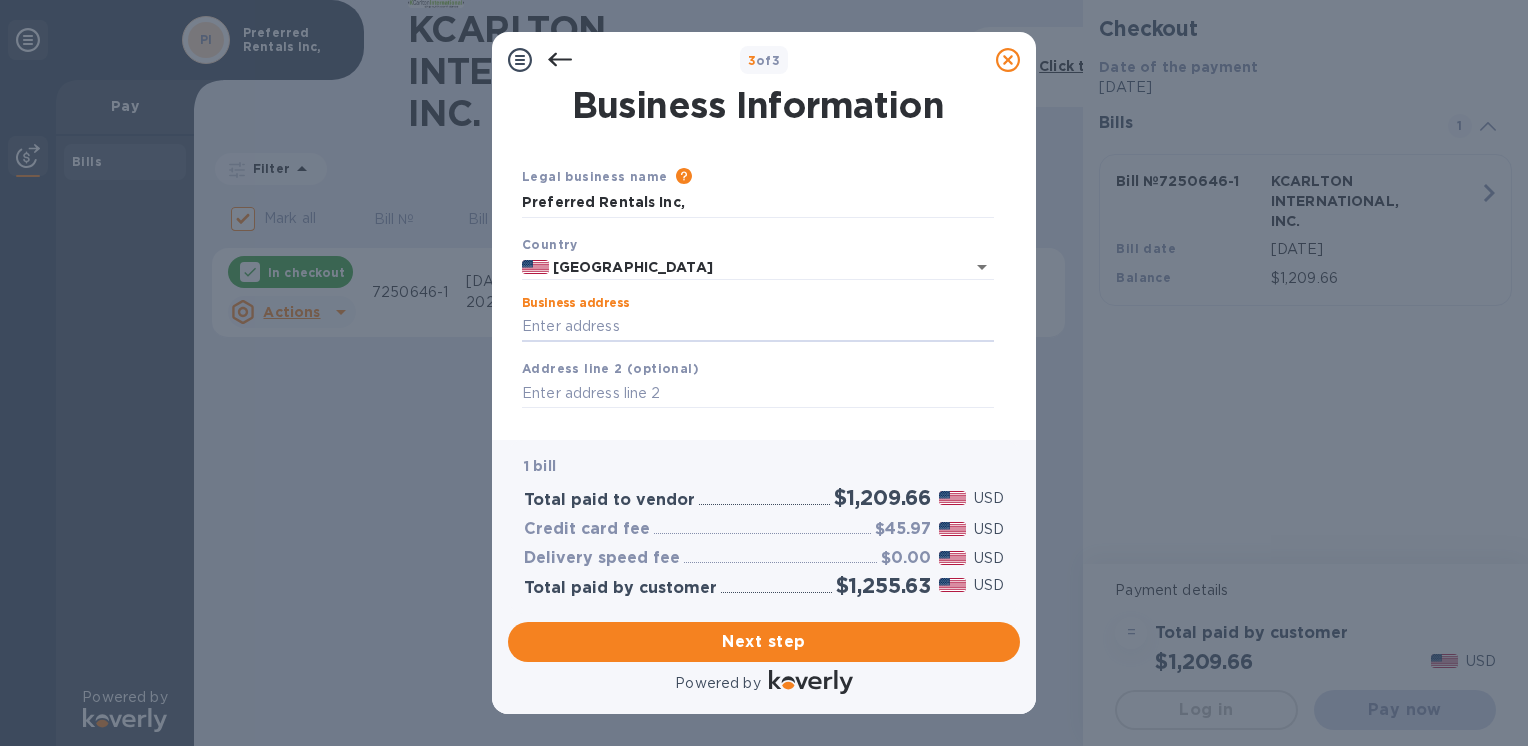 type on "P.O. [STREET_ADDRESS]" 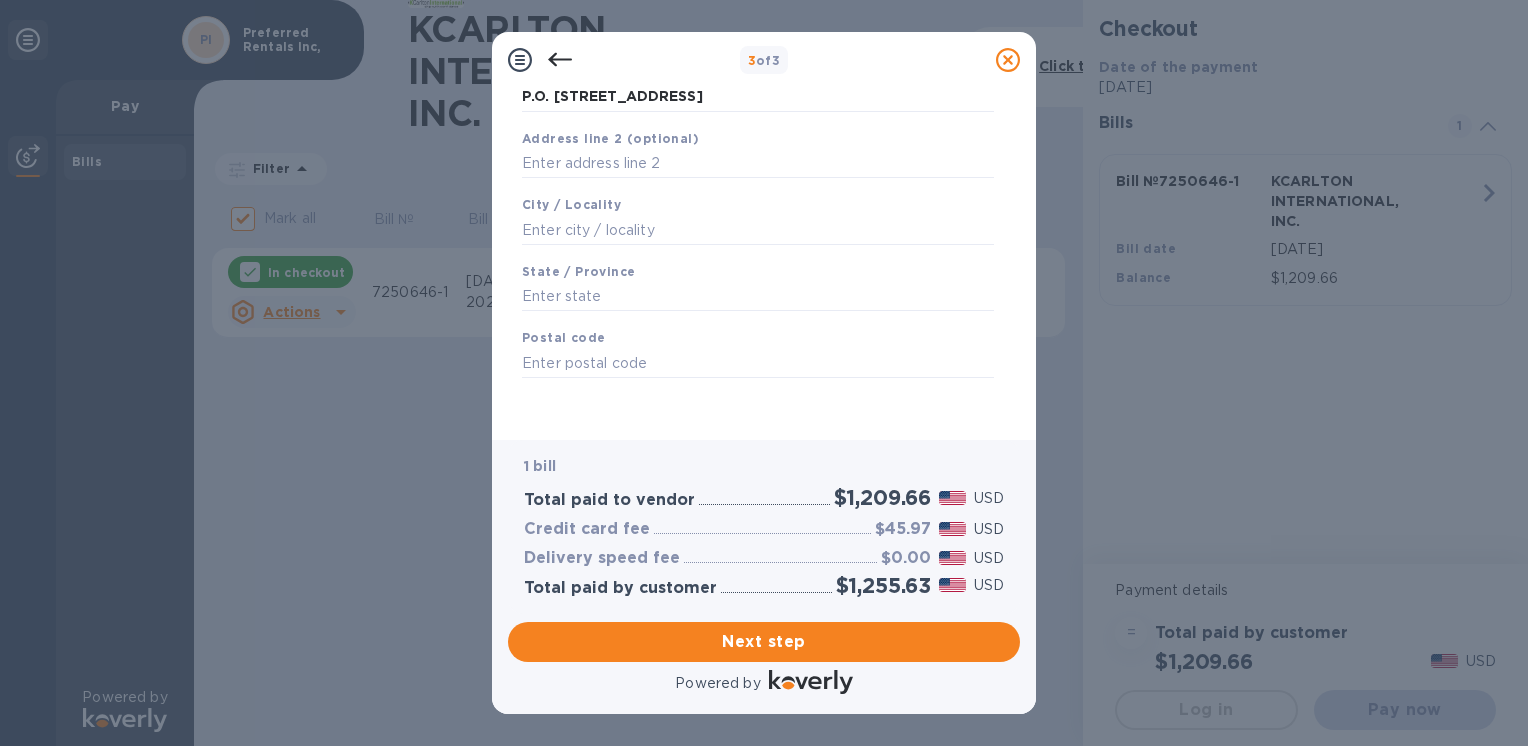 scroll, scrollTop: 234, scrollLeft: 0, axis: vertical 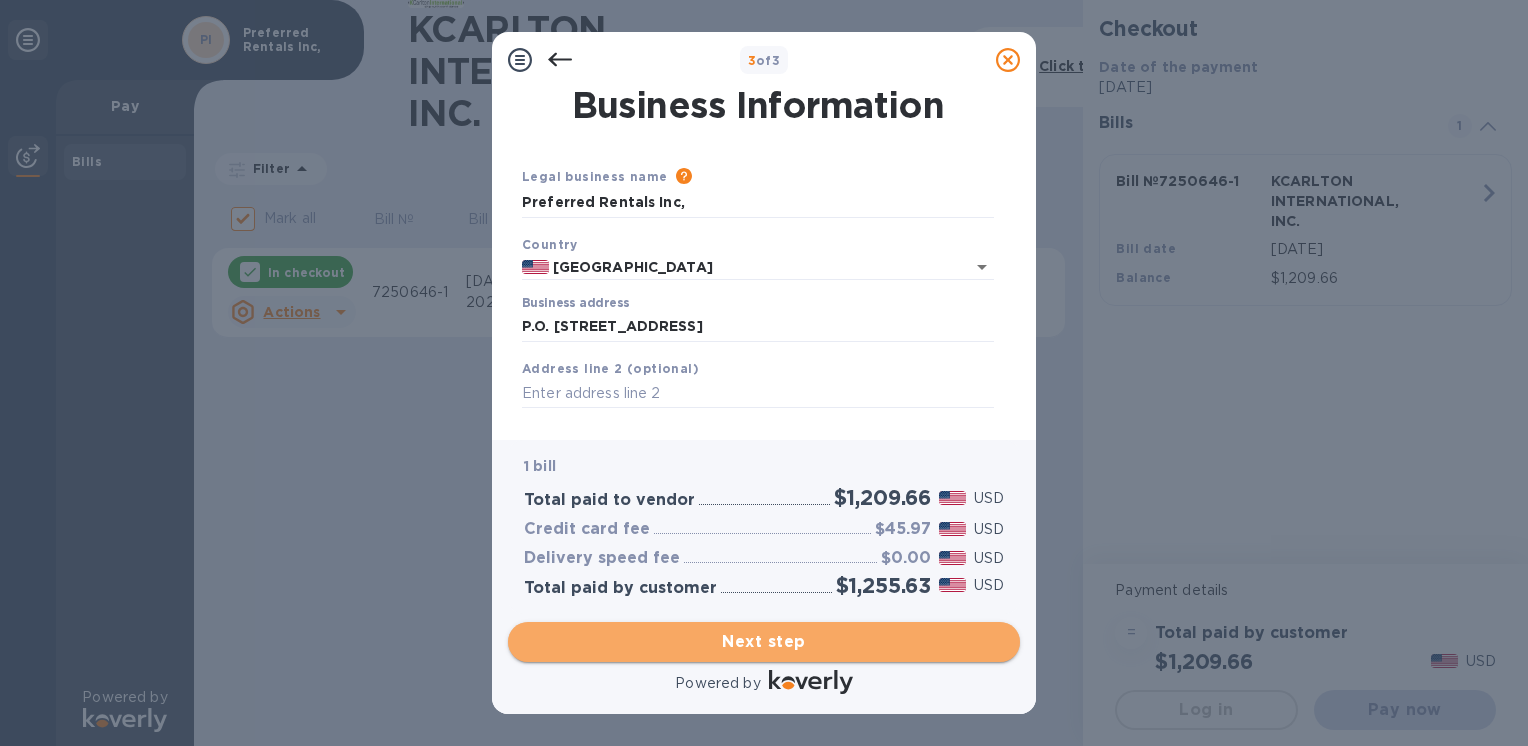 click on "Next step" at bounding box center (764, 642) 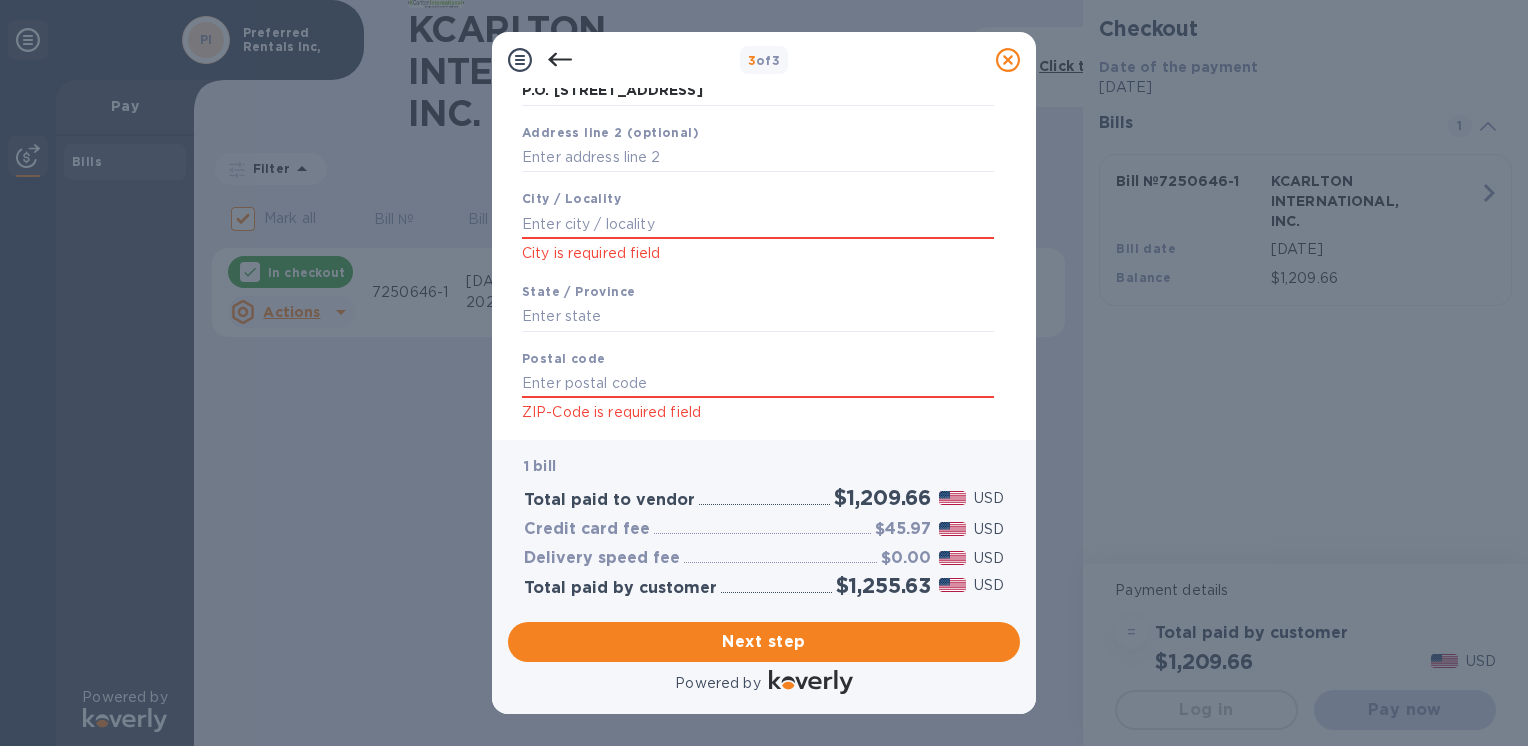 scroll, scrollTop: 239, scrollLeft: 0, axis: vertical 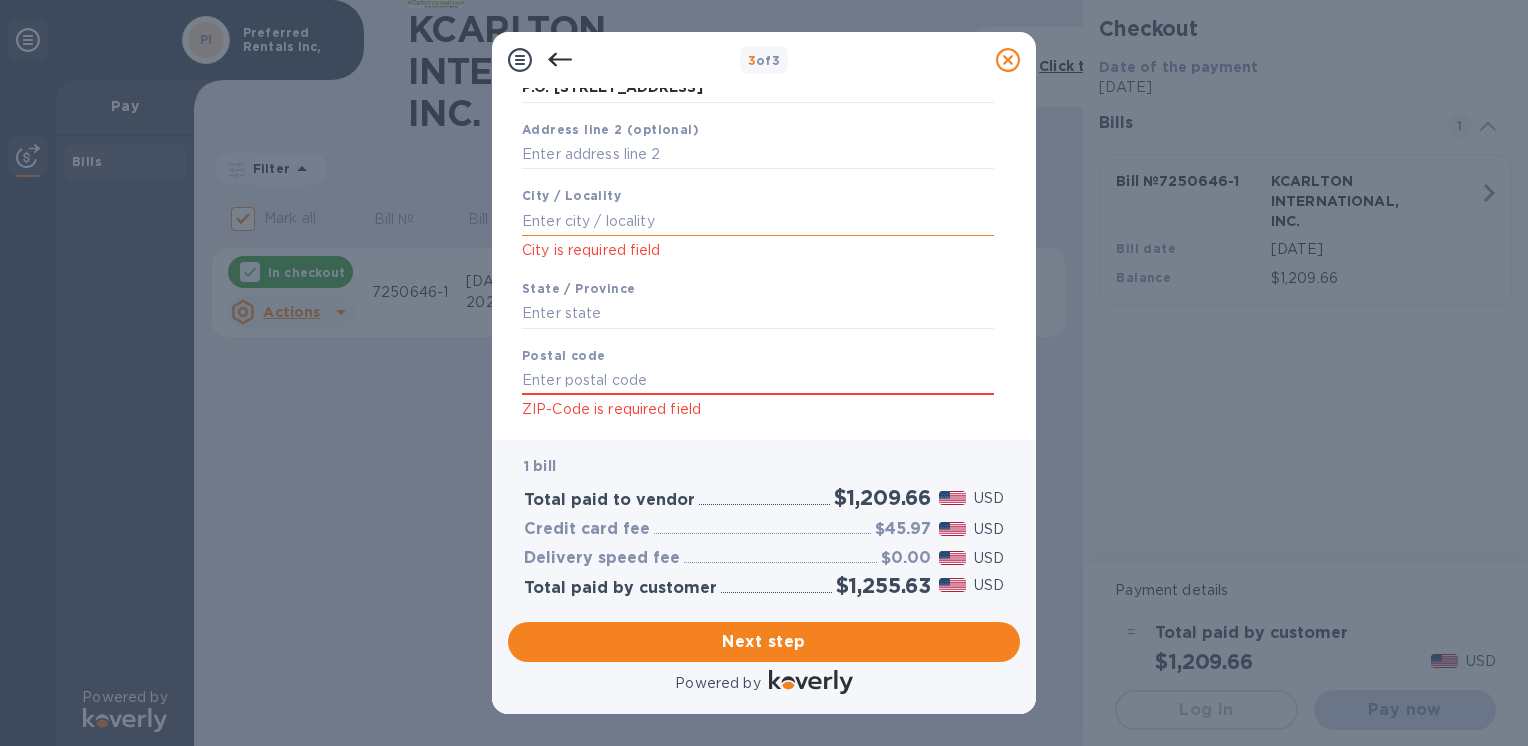 click at bounding box center [758, 221] 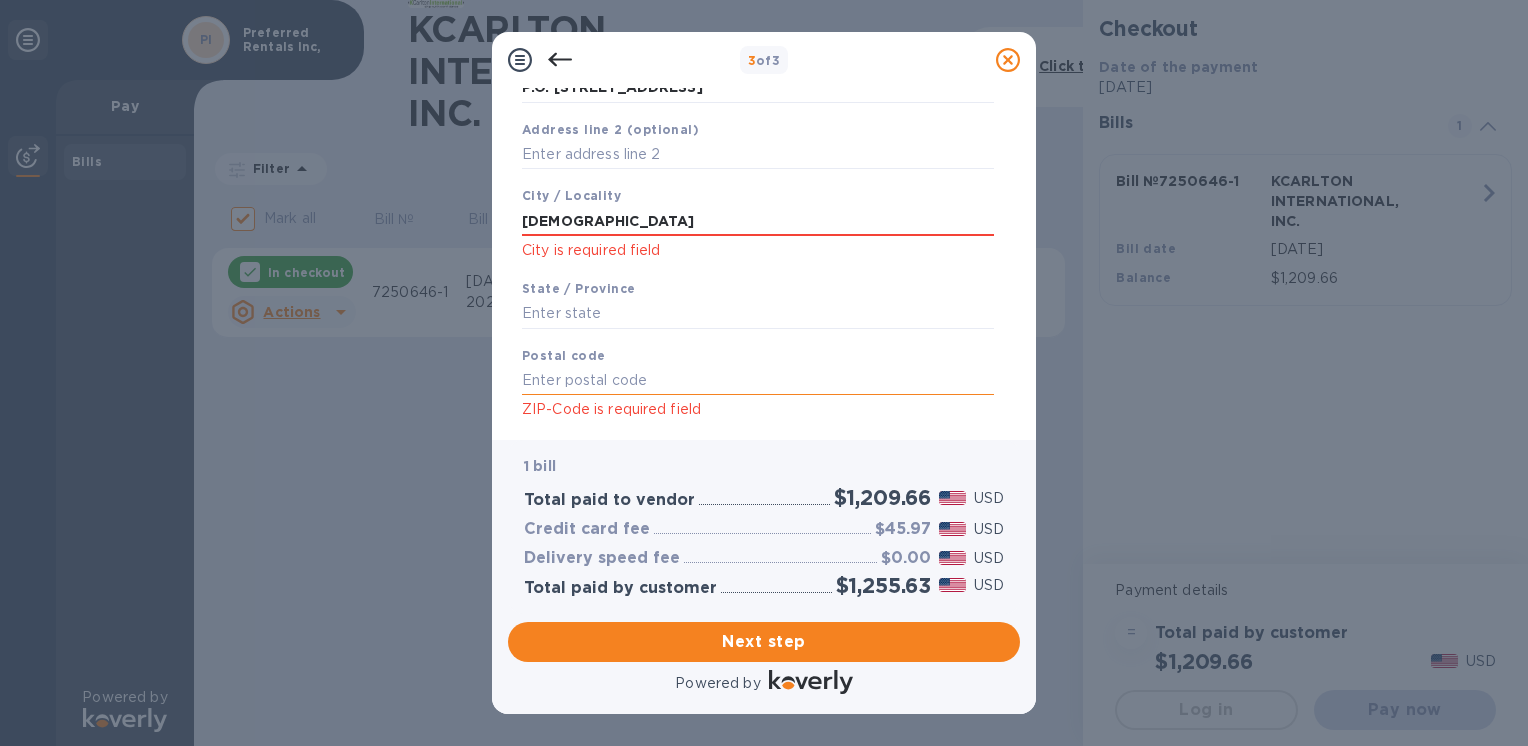 click at bounding box center [758, 381] 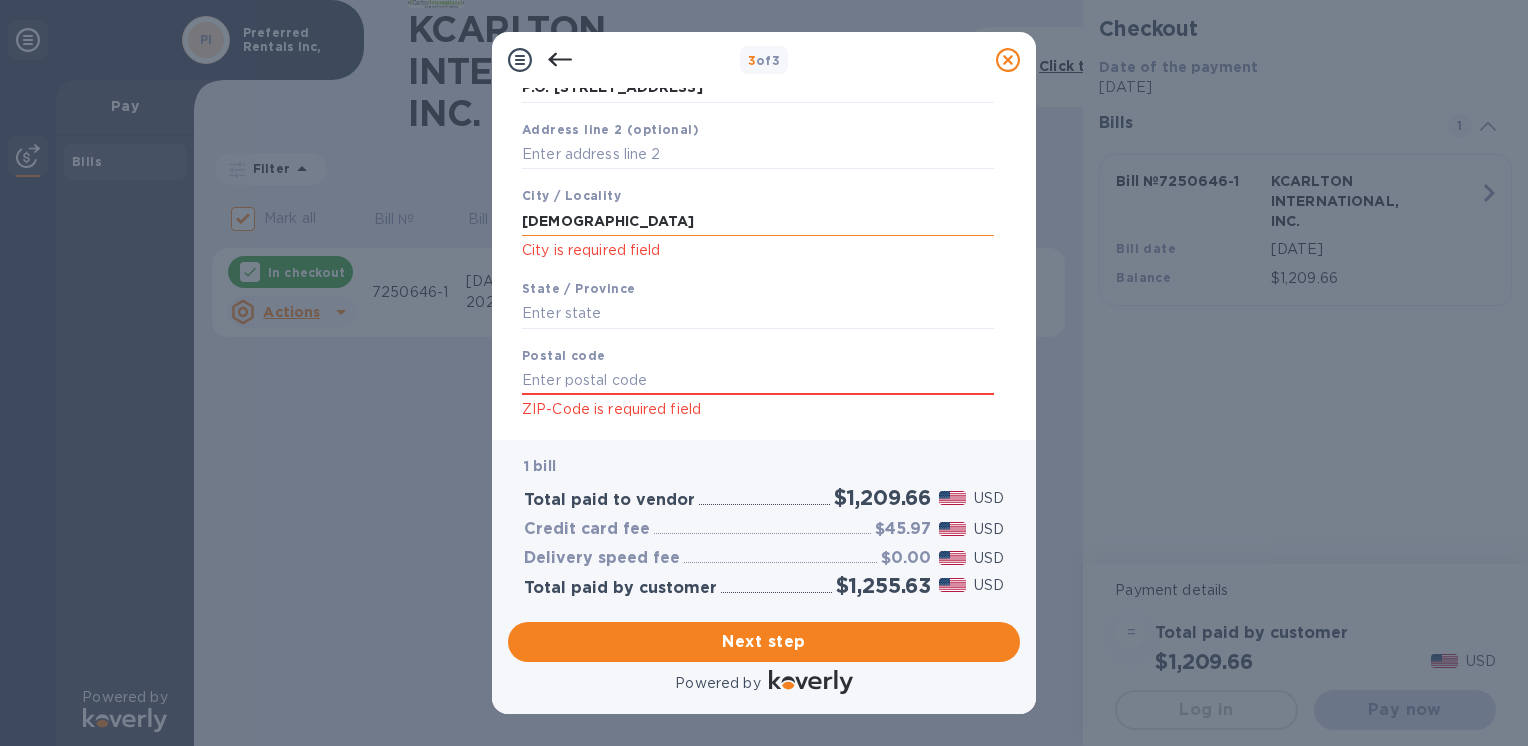 click on "[DEMOGRAPHIC_DATA]" at bounding box center [758, 221] 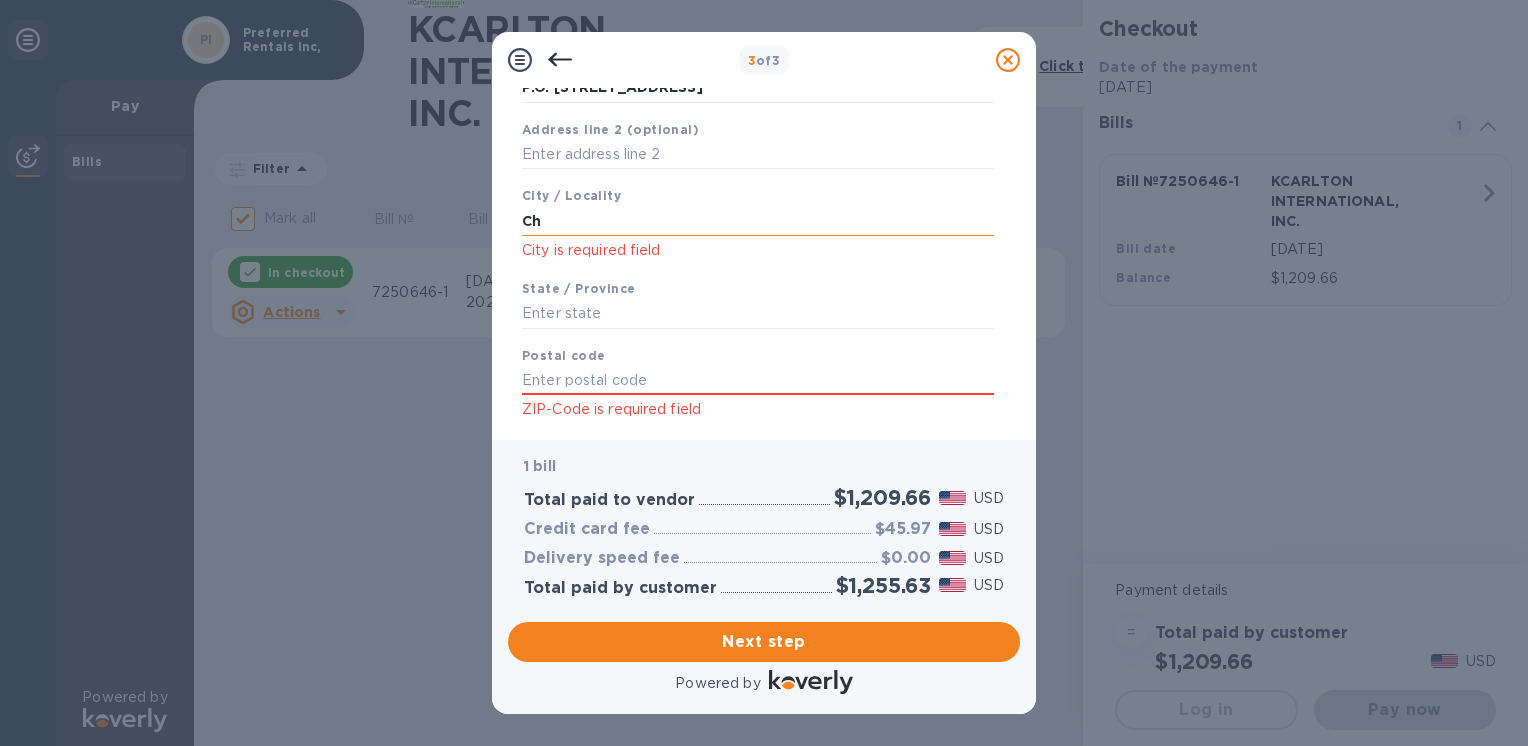 type on "C" 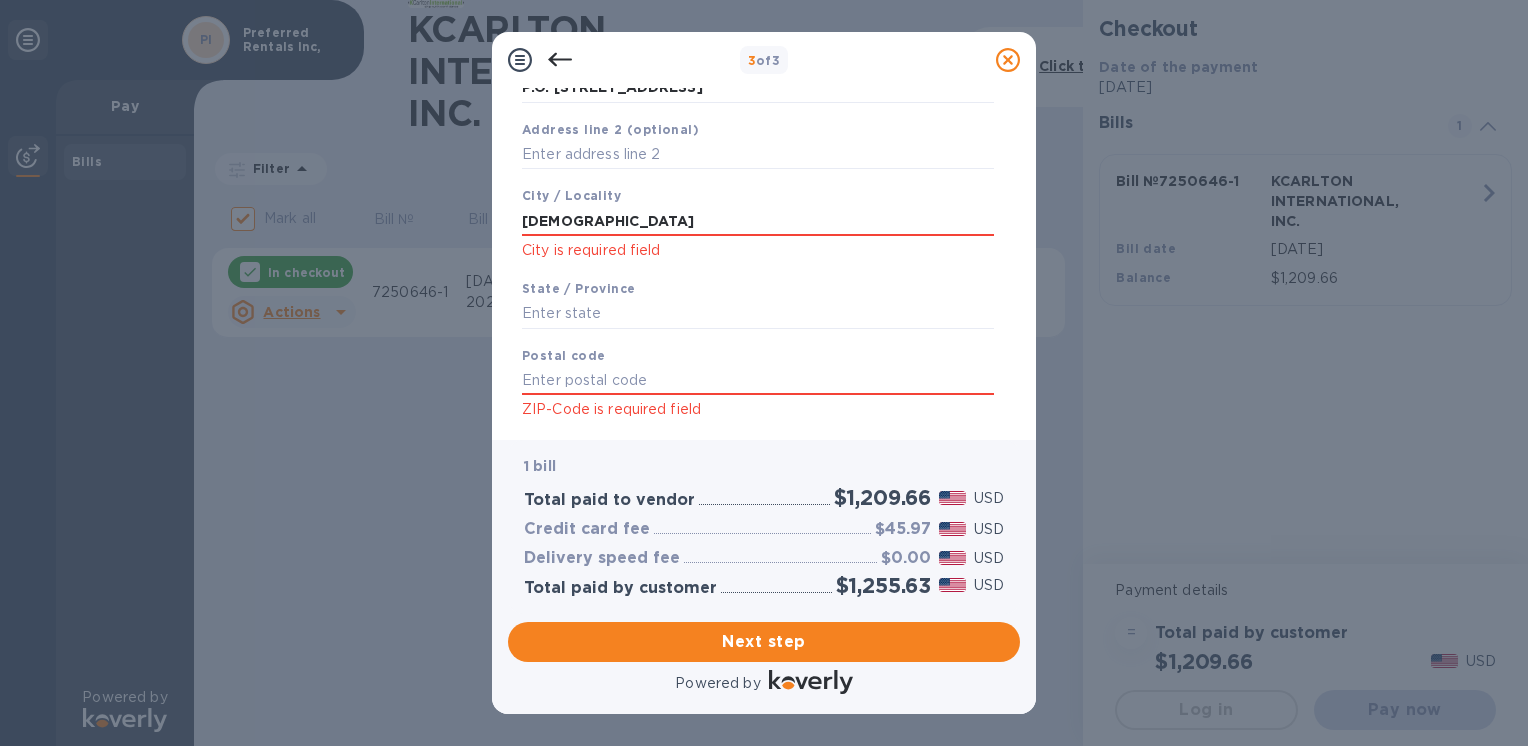 click on "City is required field" 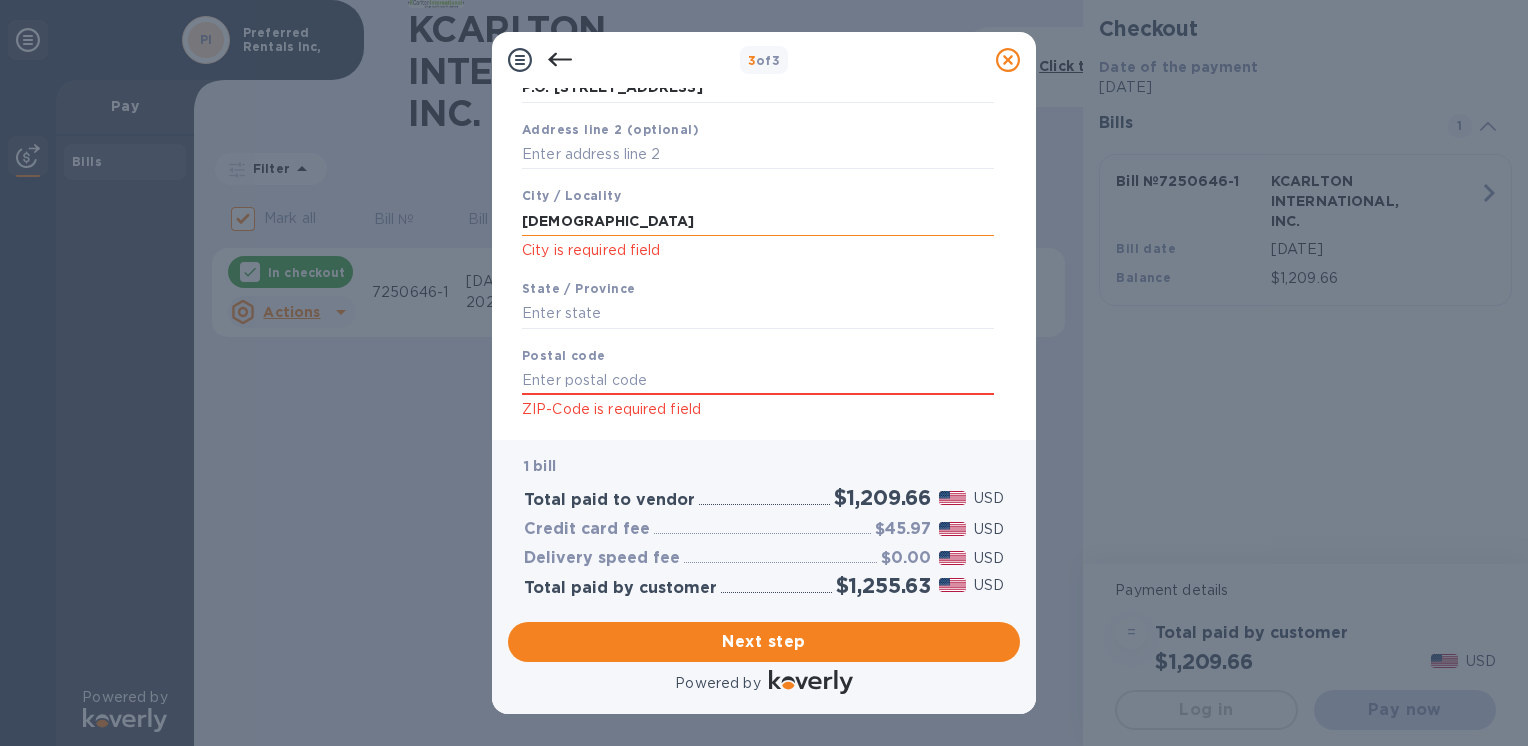 click on "[DEMOGRAPHIC_DATA]" at bounding box center (758, 221) 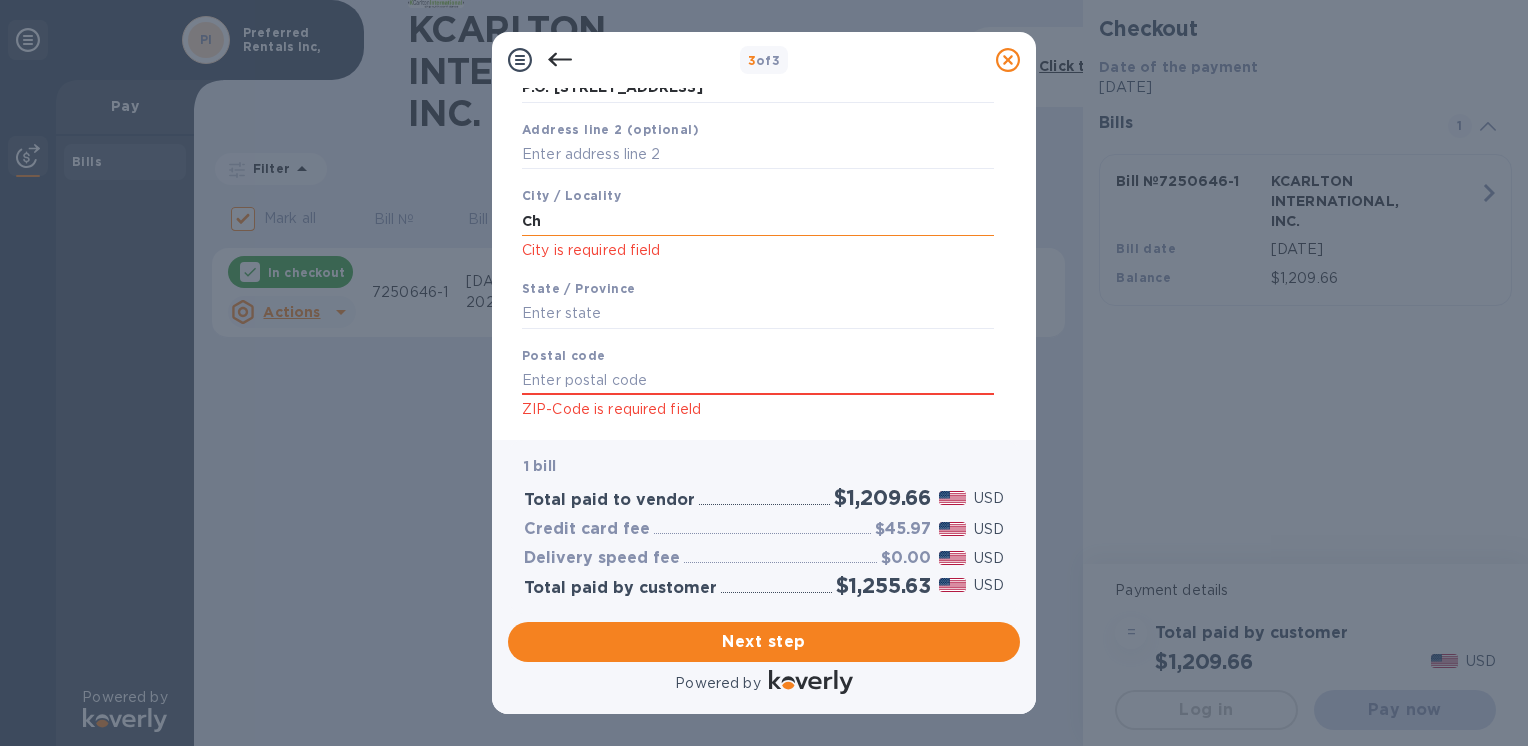 type on "C" 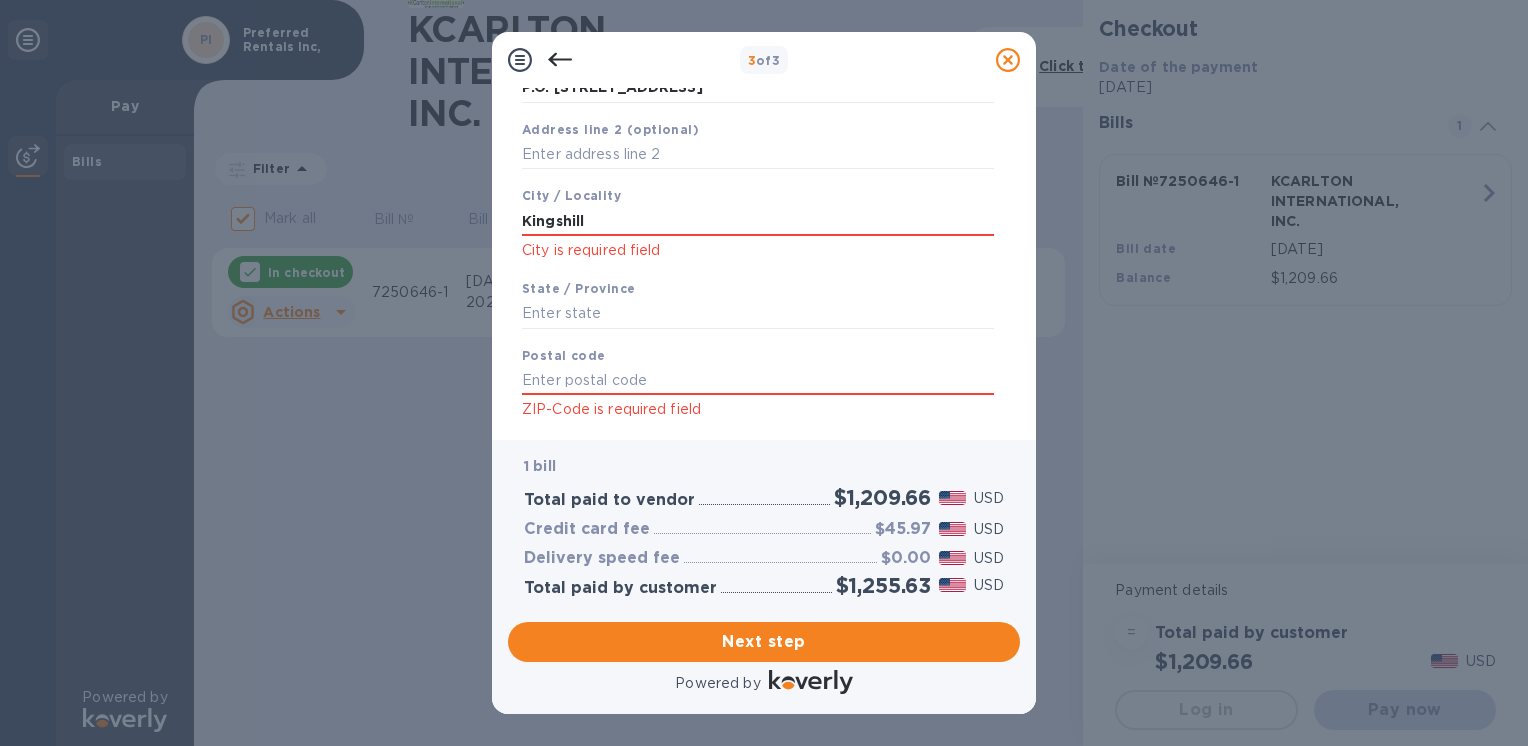 click on "City is required field" 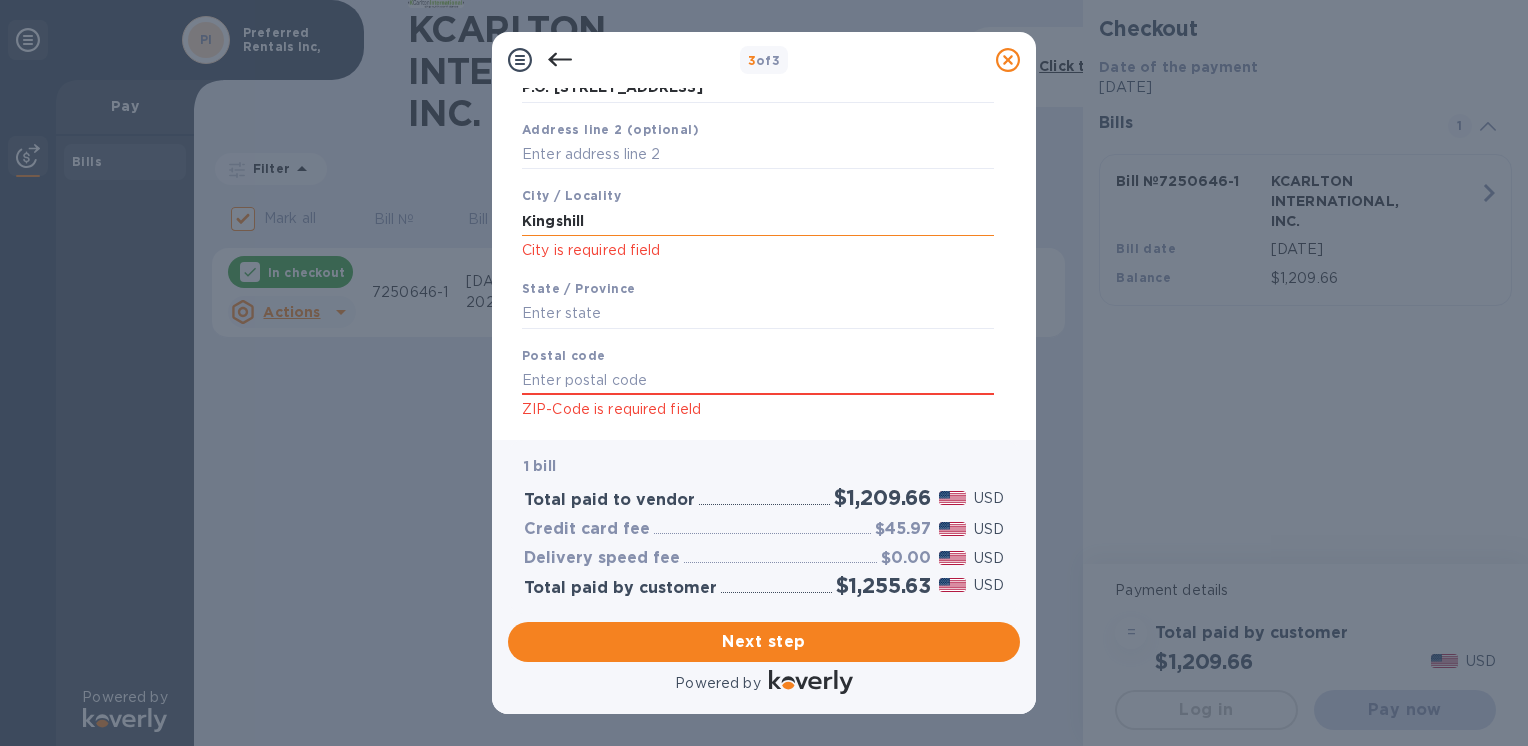 click on "Kingshill" at bounding box center [758, 221] 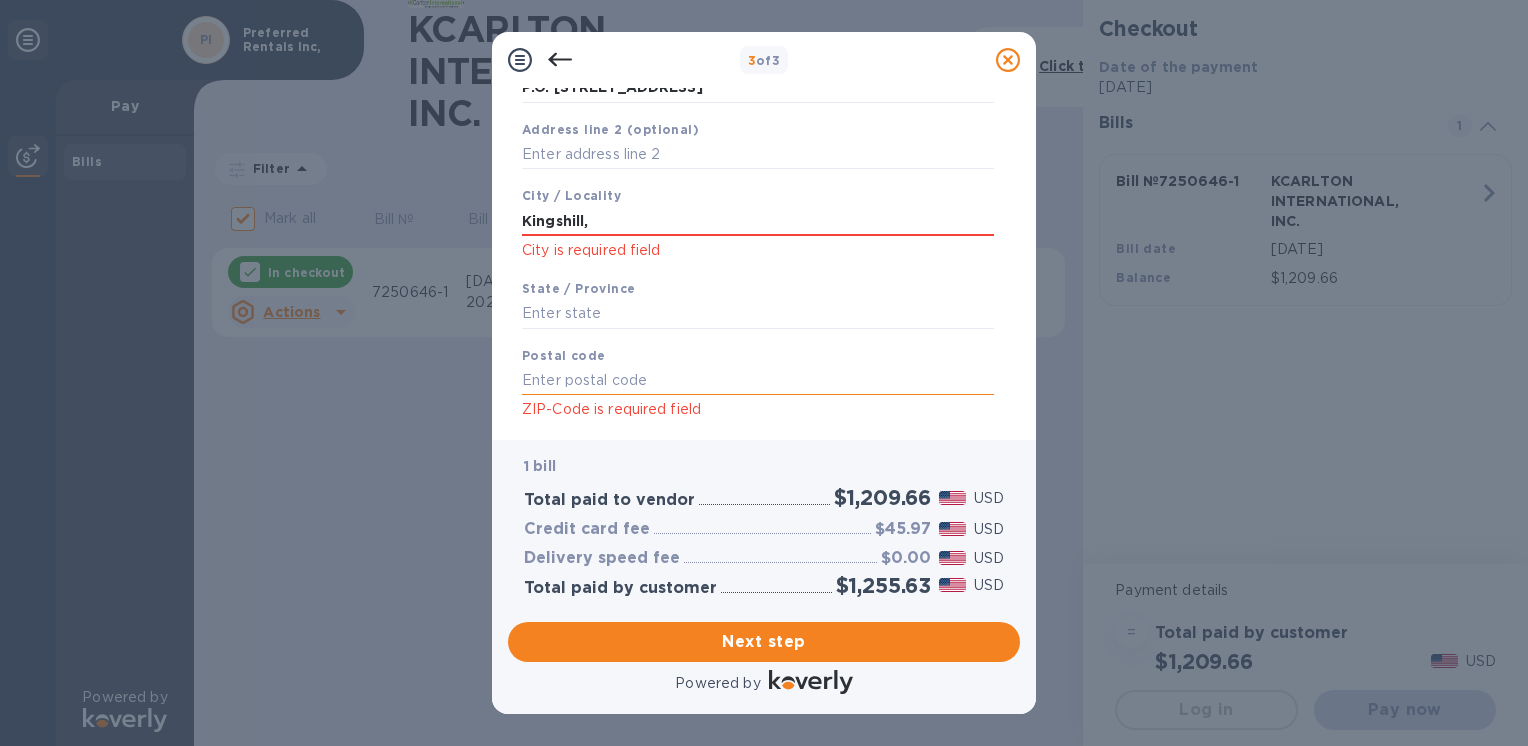 type on "Kingshill," 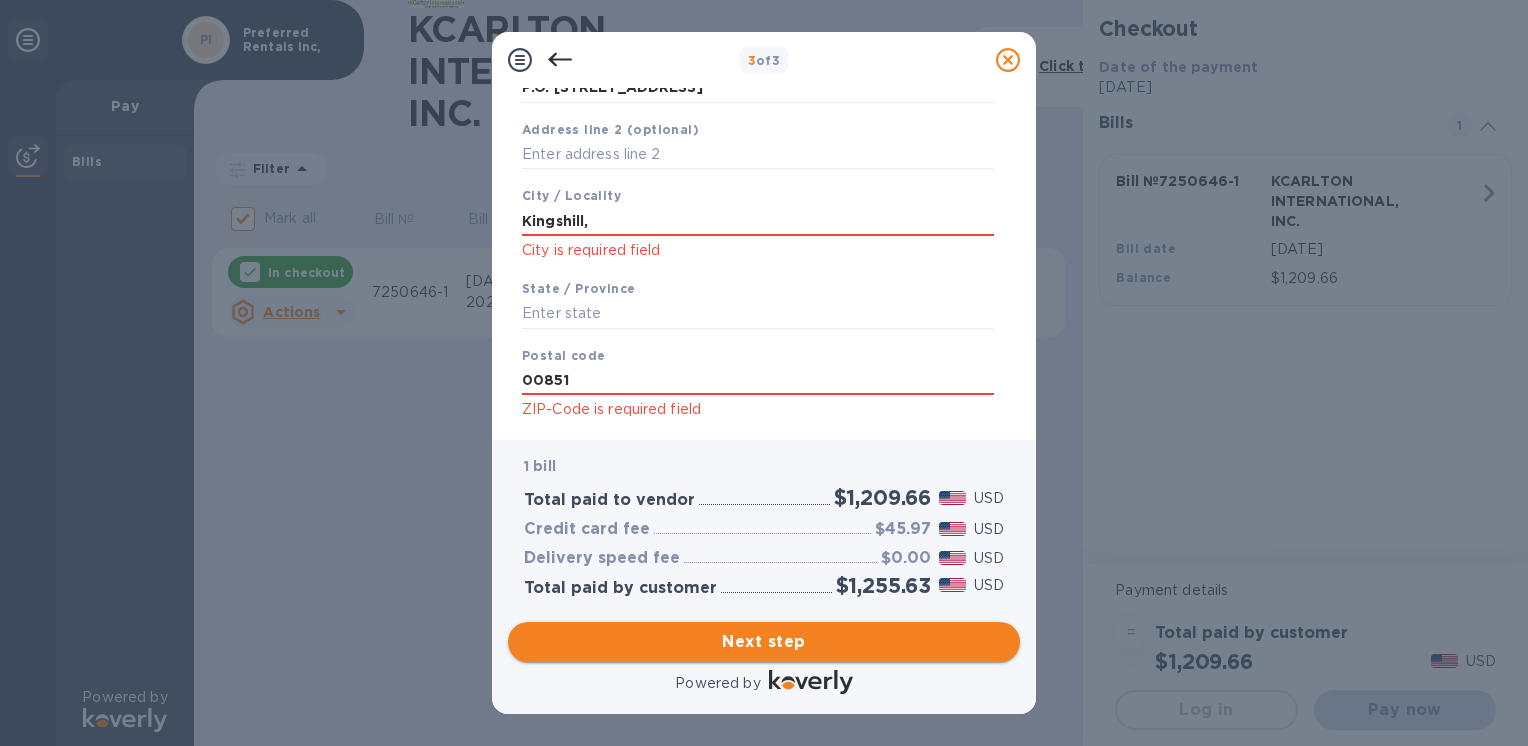 type on "00851" 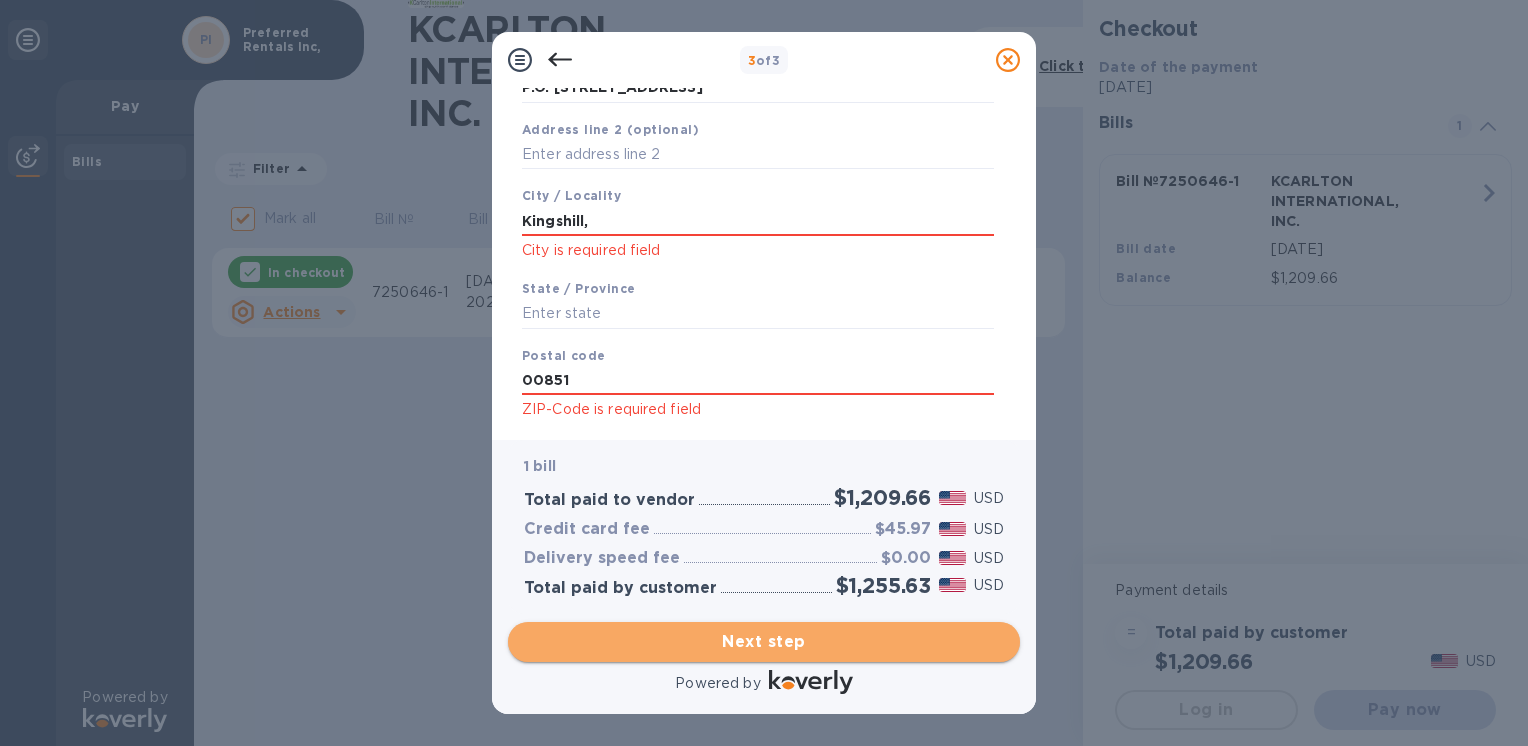 click on "Next step" at bounding box center (764, 642) 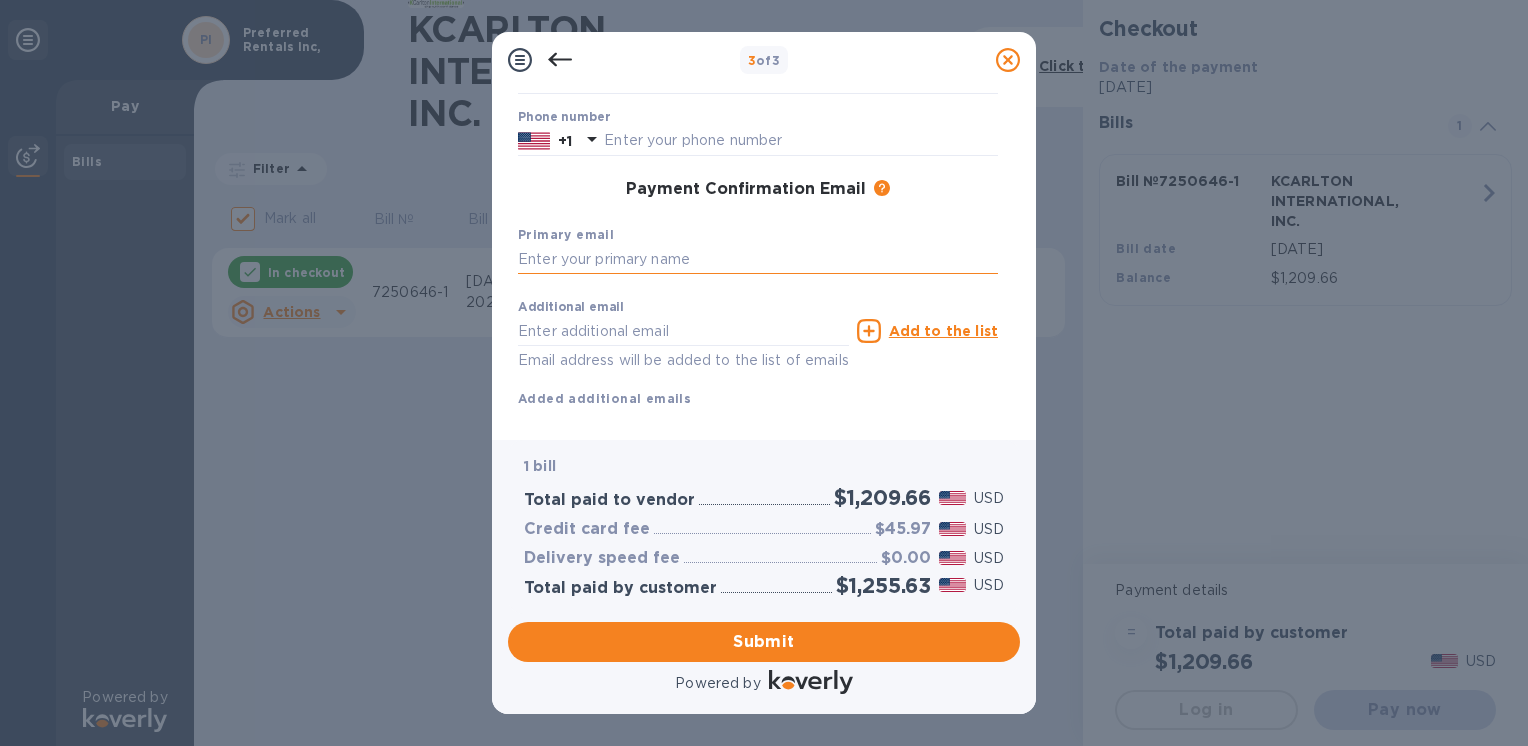 click at bounding box center (758, 260) 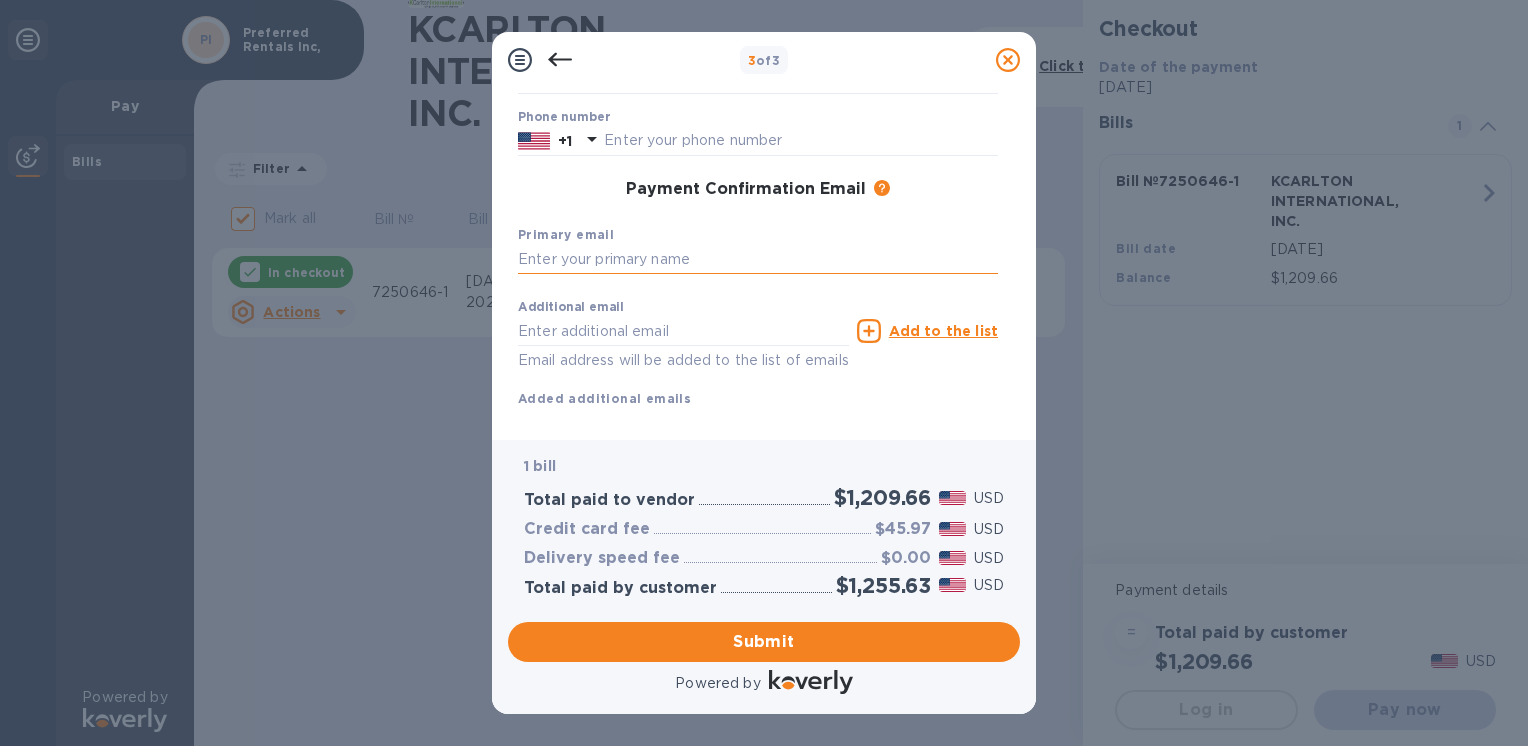 type on "[EMAIL_ADDRESS][DOMAIN_NAME]" 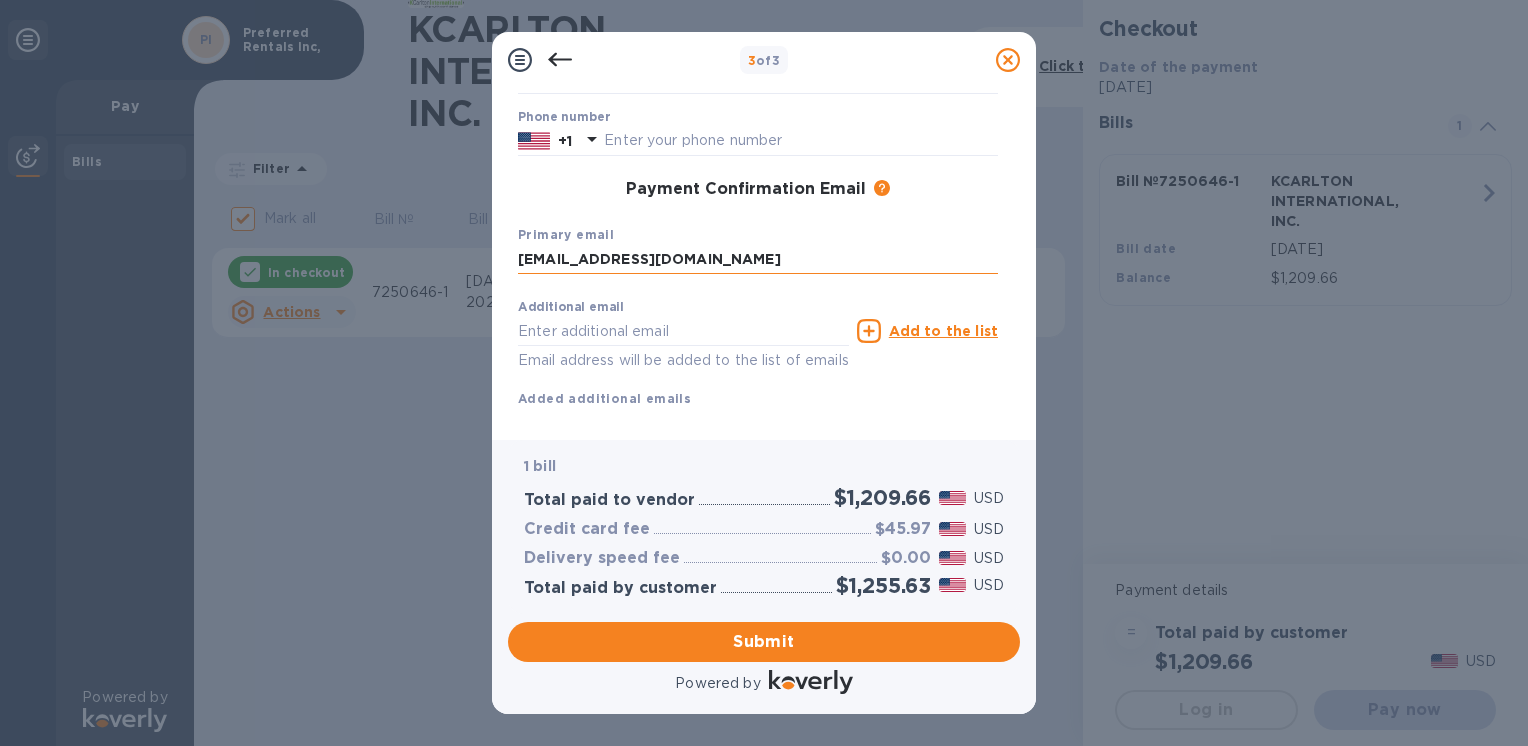 type on "[EMAIL_ADDRESS][DOMAIN_NAME]" 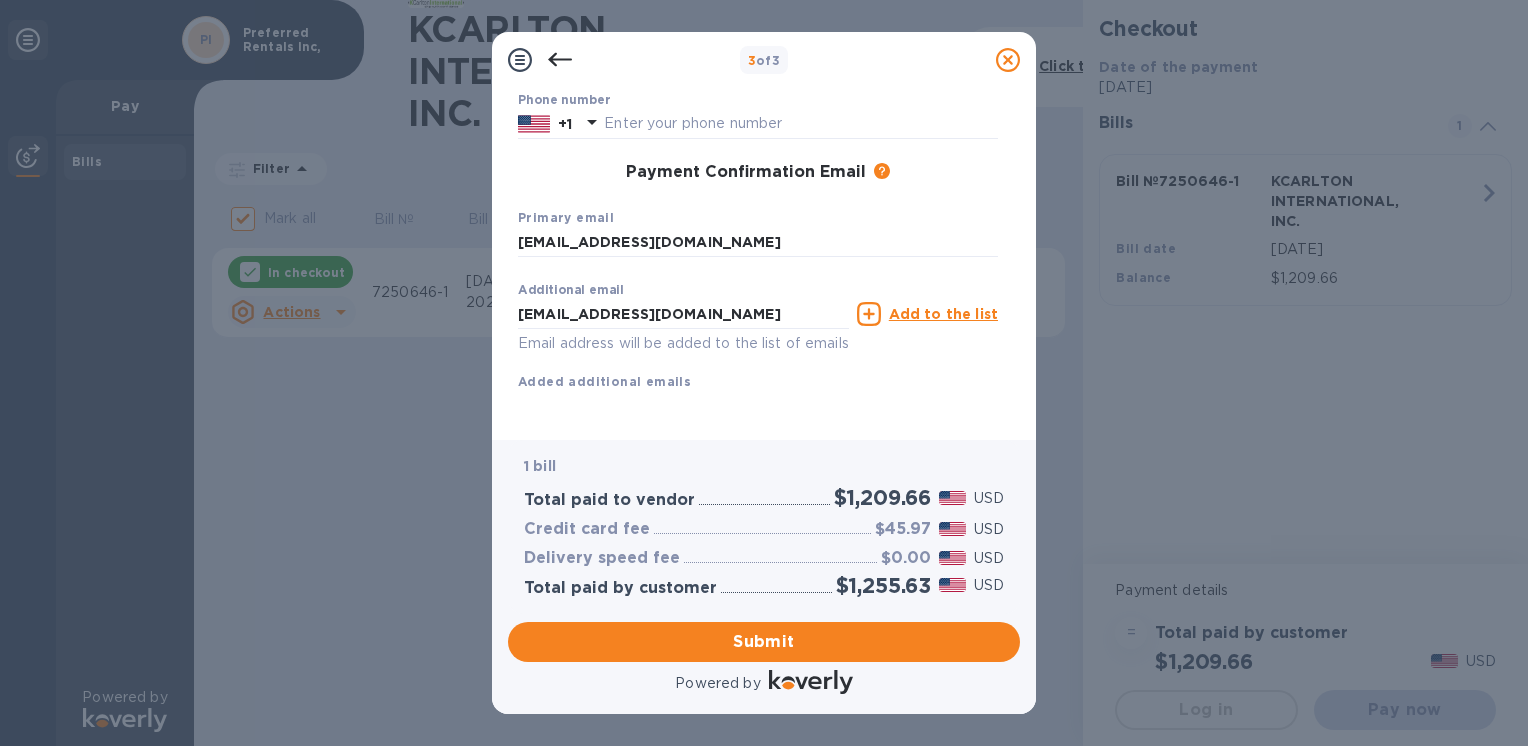 scroll, scrollTop: 280, scrollLeft: 0, axis: vertical 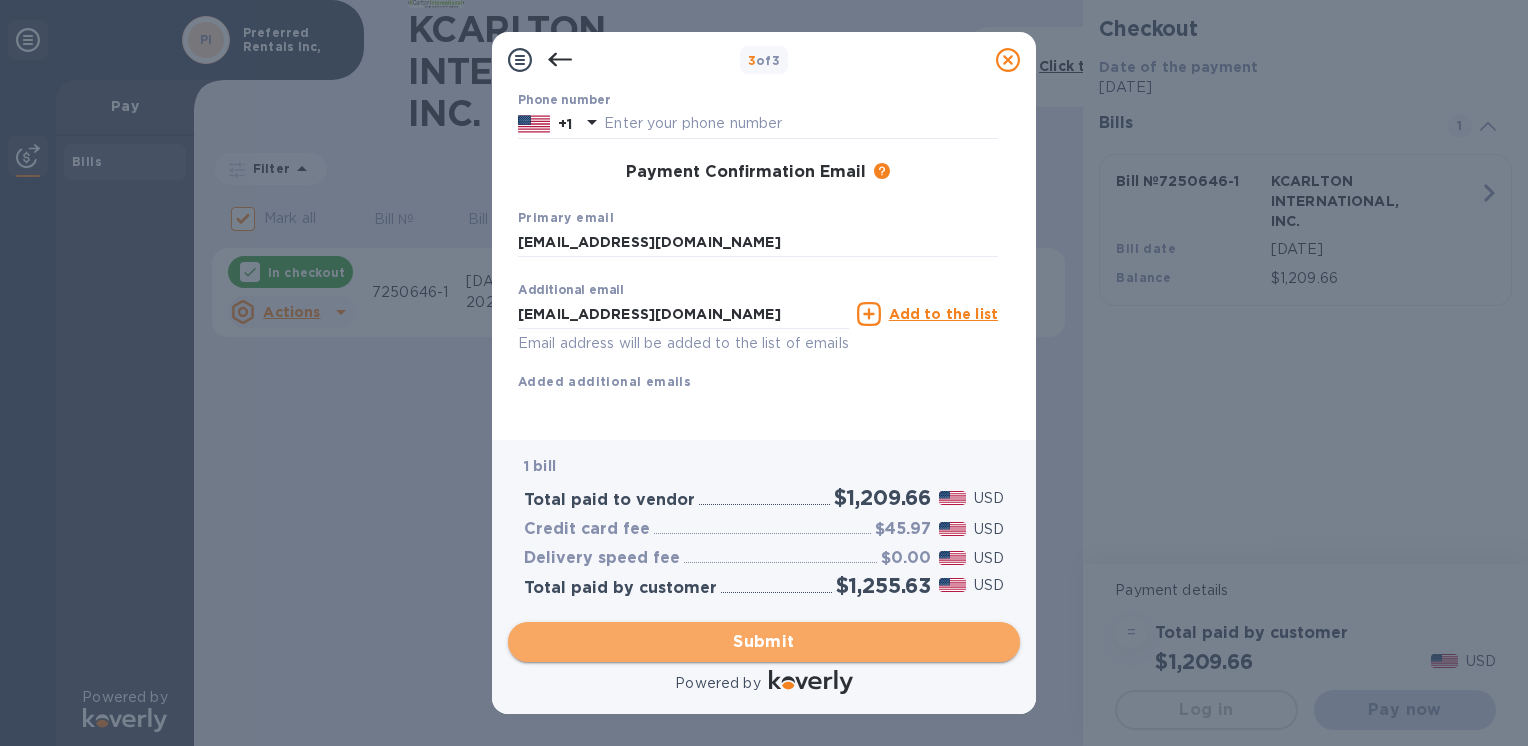 click on "Submit" at bounding box center [764, 642] 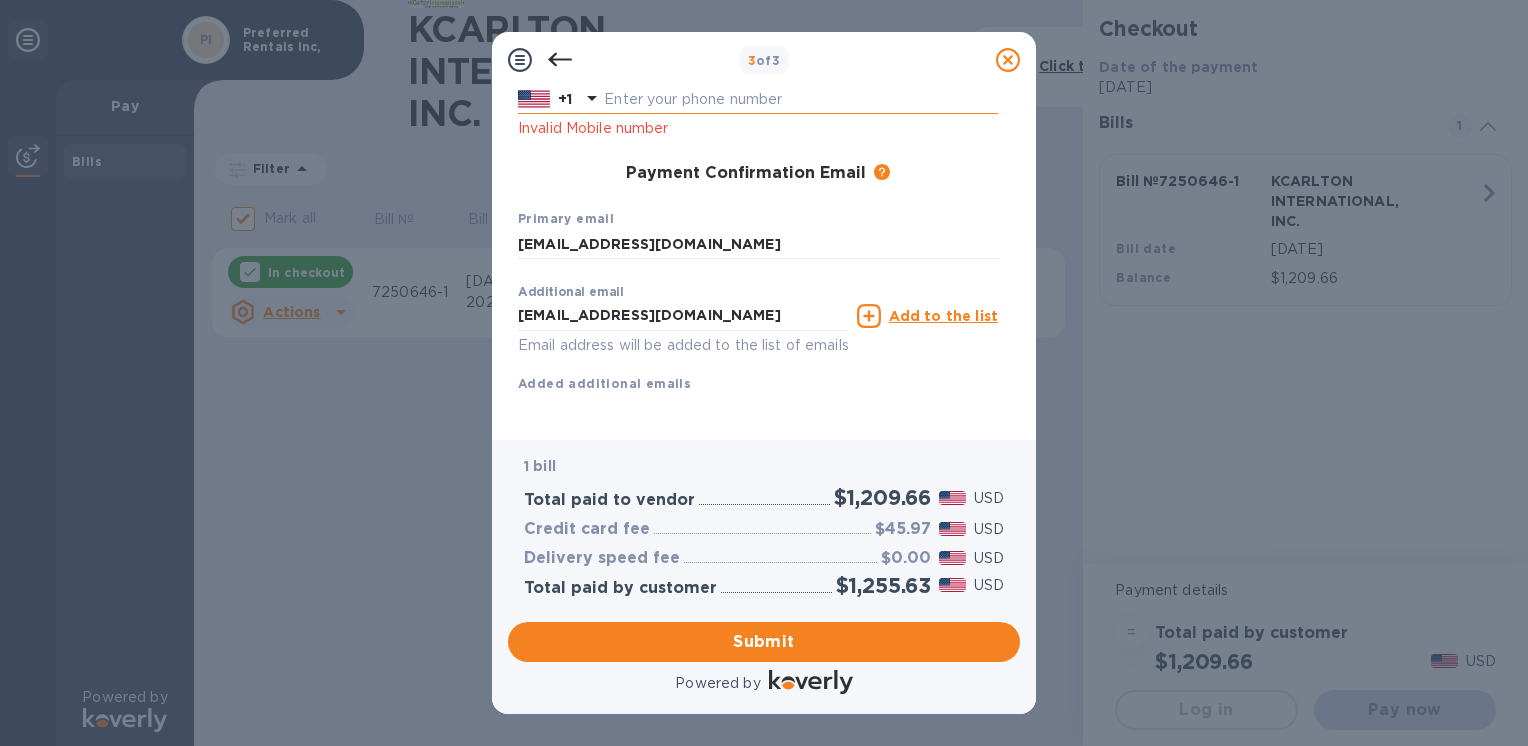 click at bounding box center [801, 100] 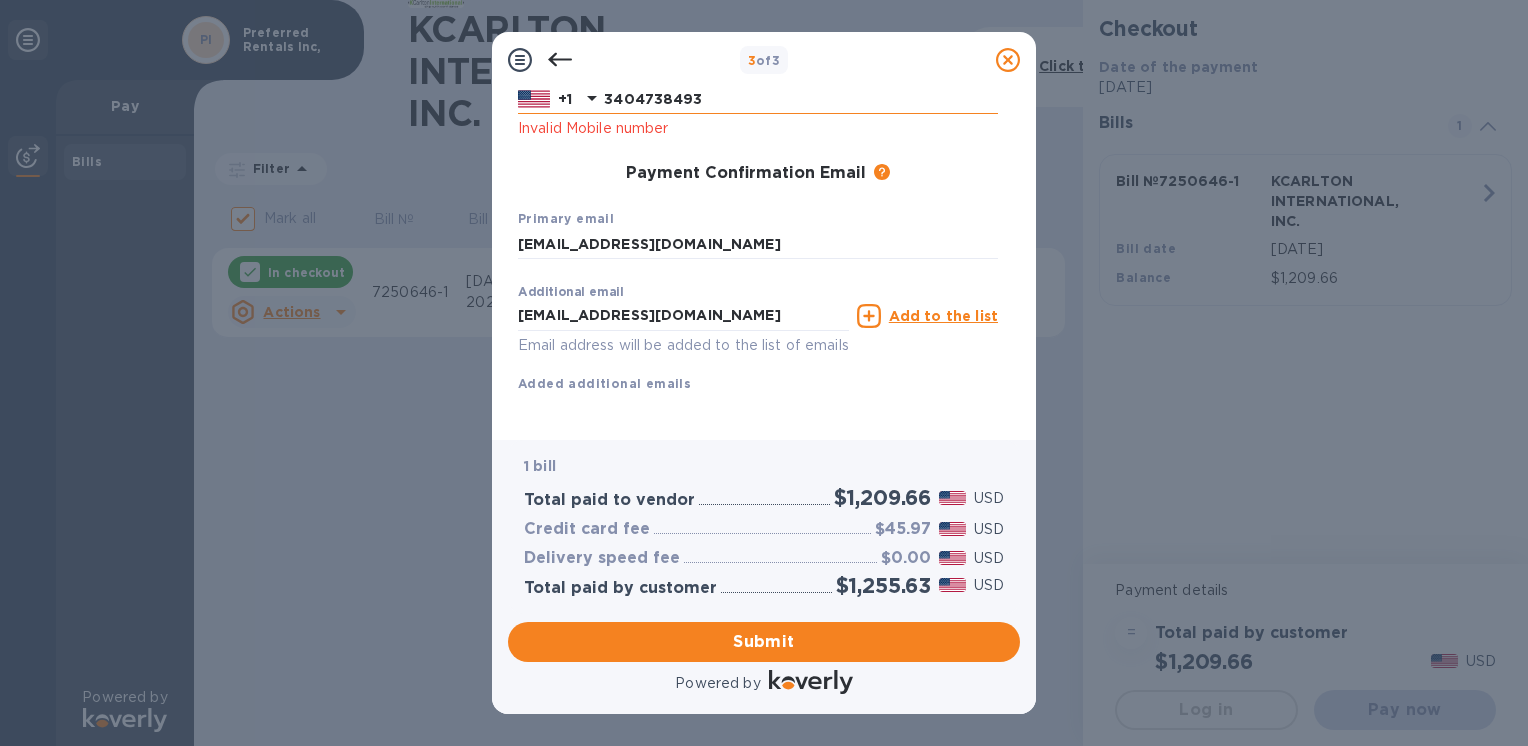 click on "3404738493" at bounding box center (801, 100) 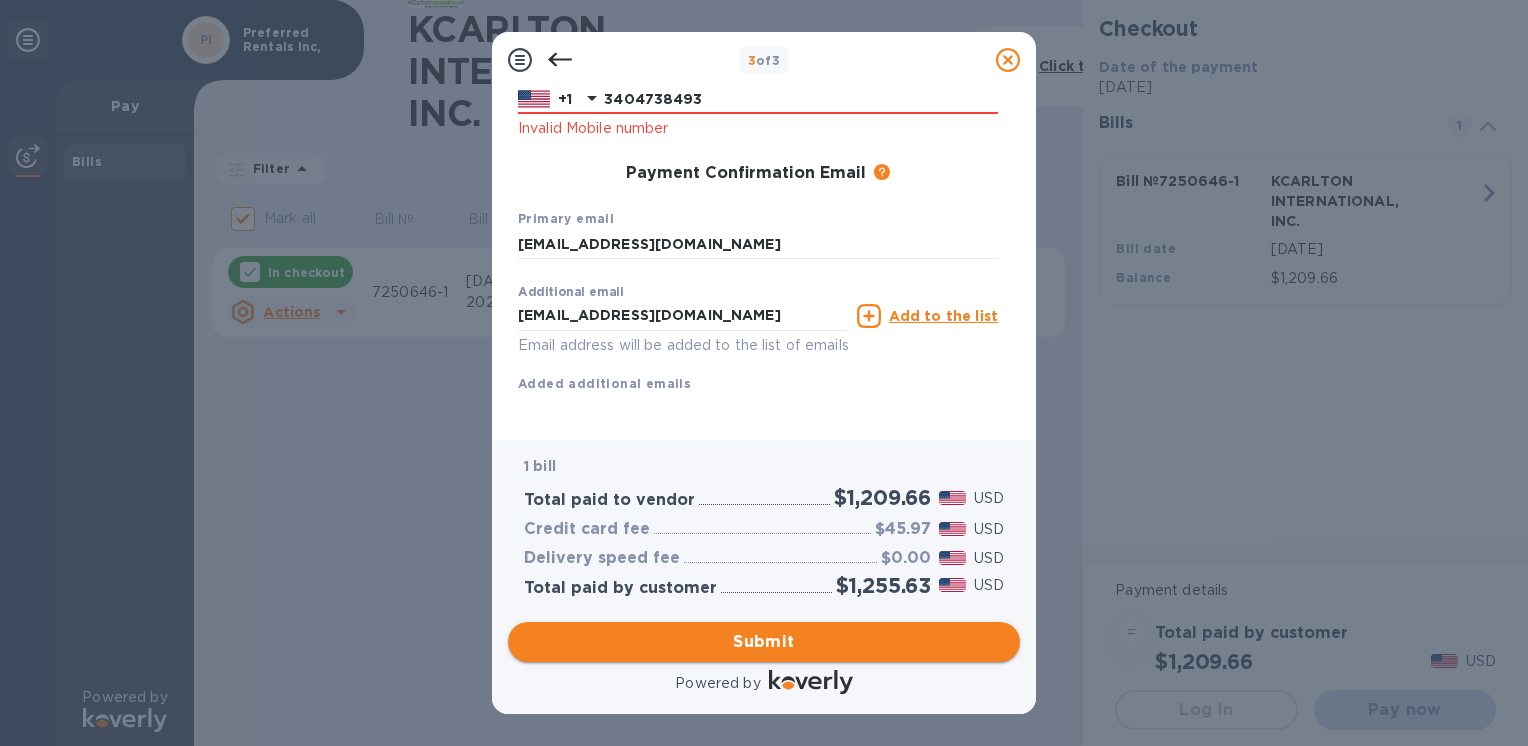 type on "3404738493" 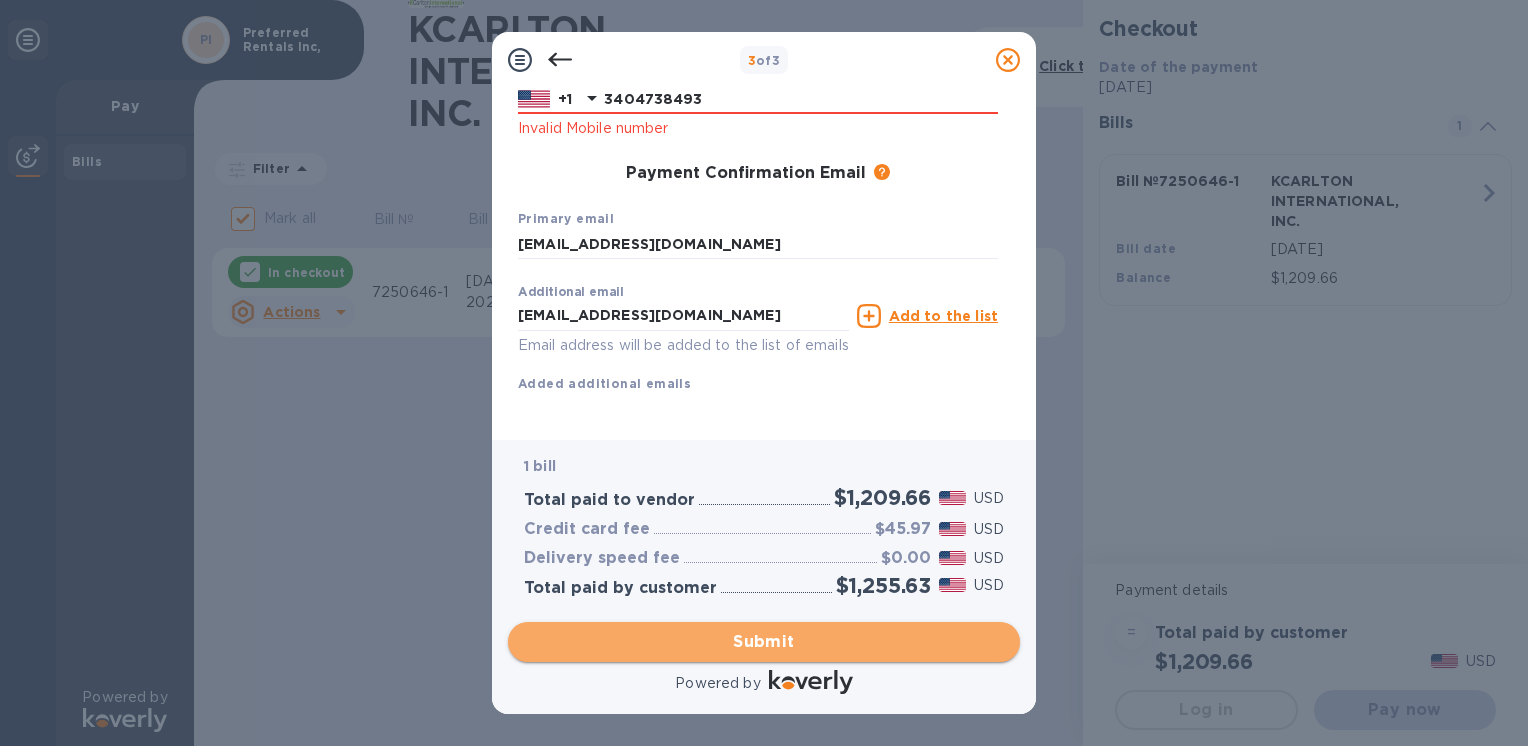 click on "Submit" at bounding box center (764, 642) 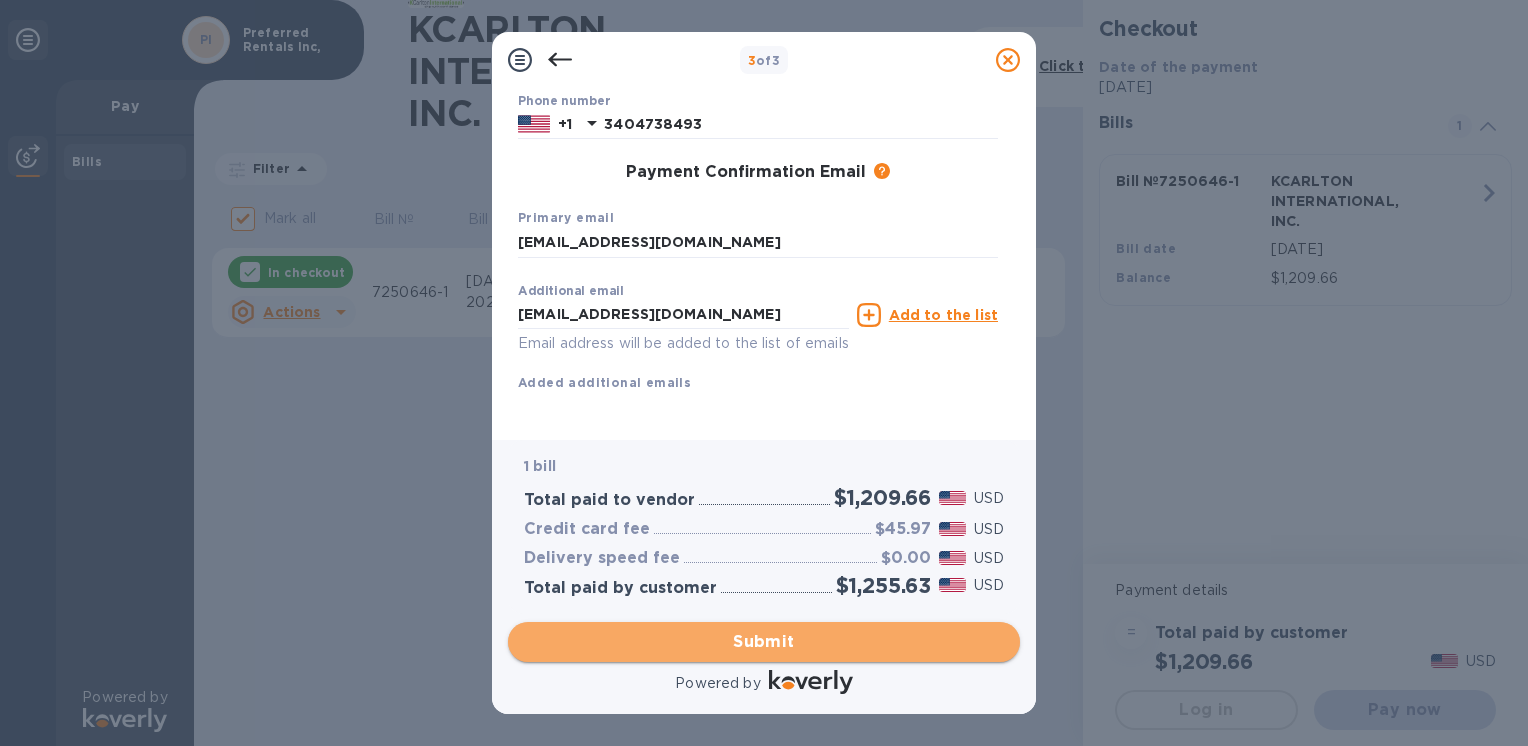 click on "Submit" at bounding box center [764, 642] 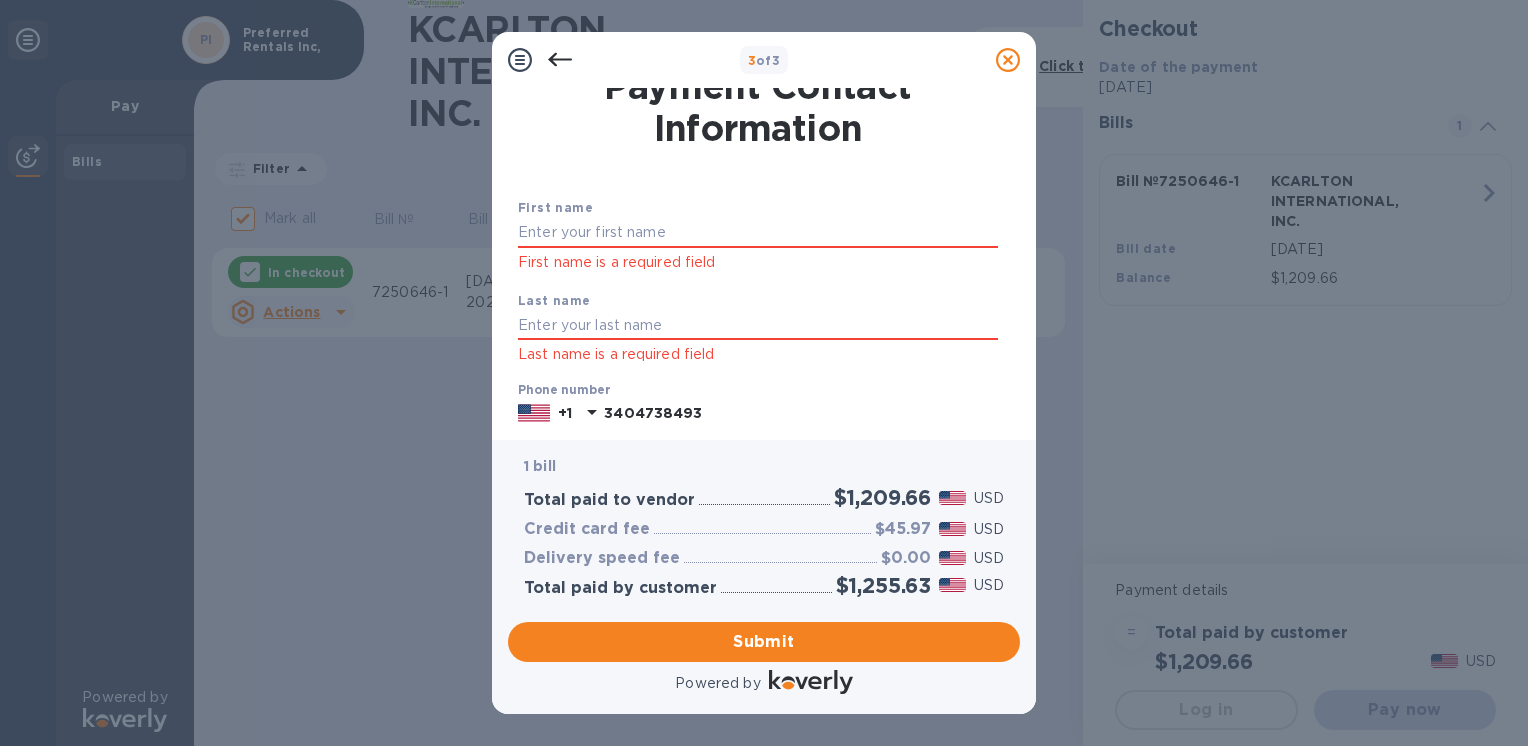 scroll, scrollTop: 14, scrollLeft: 0, axis: vertical 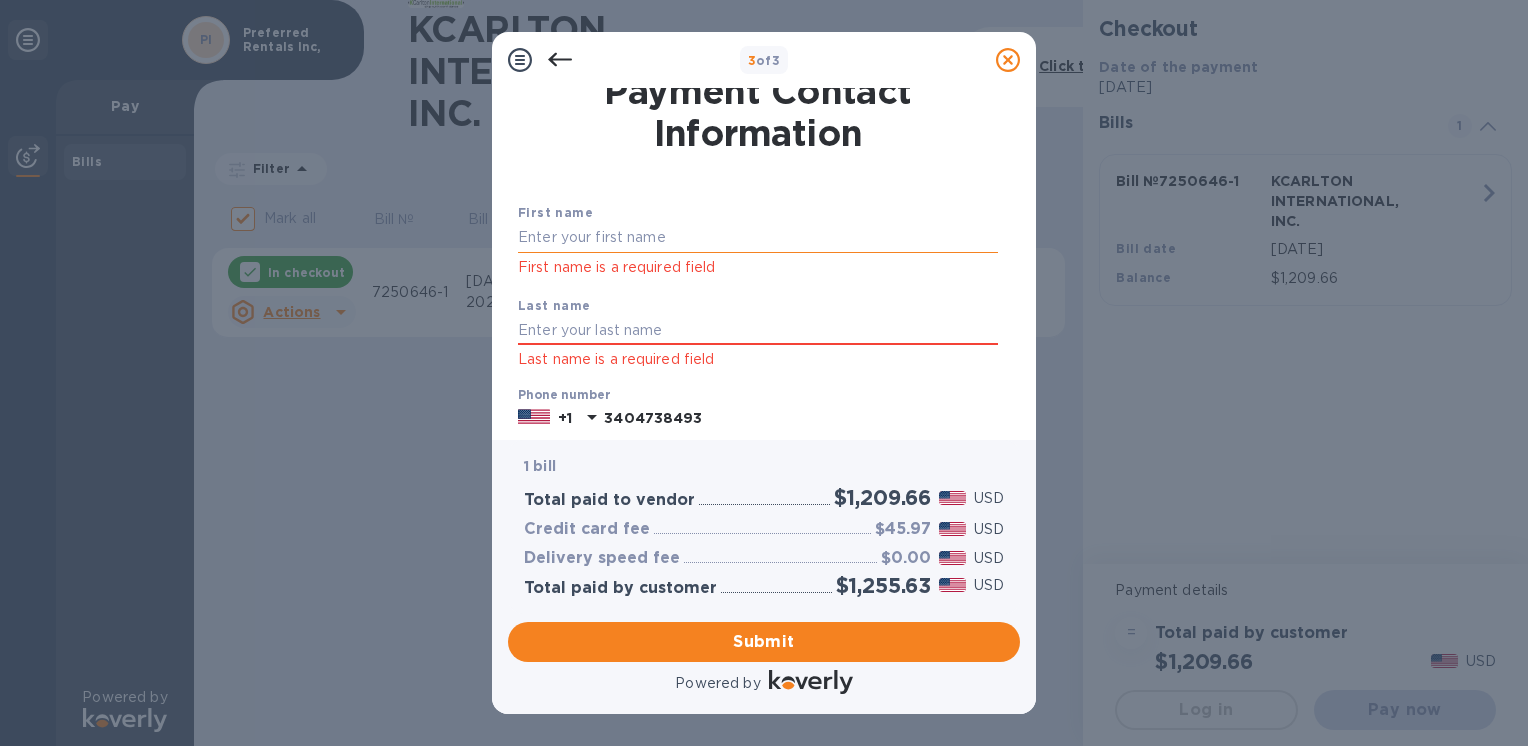 click at bounding box center [758, 238] 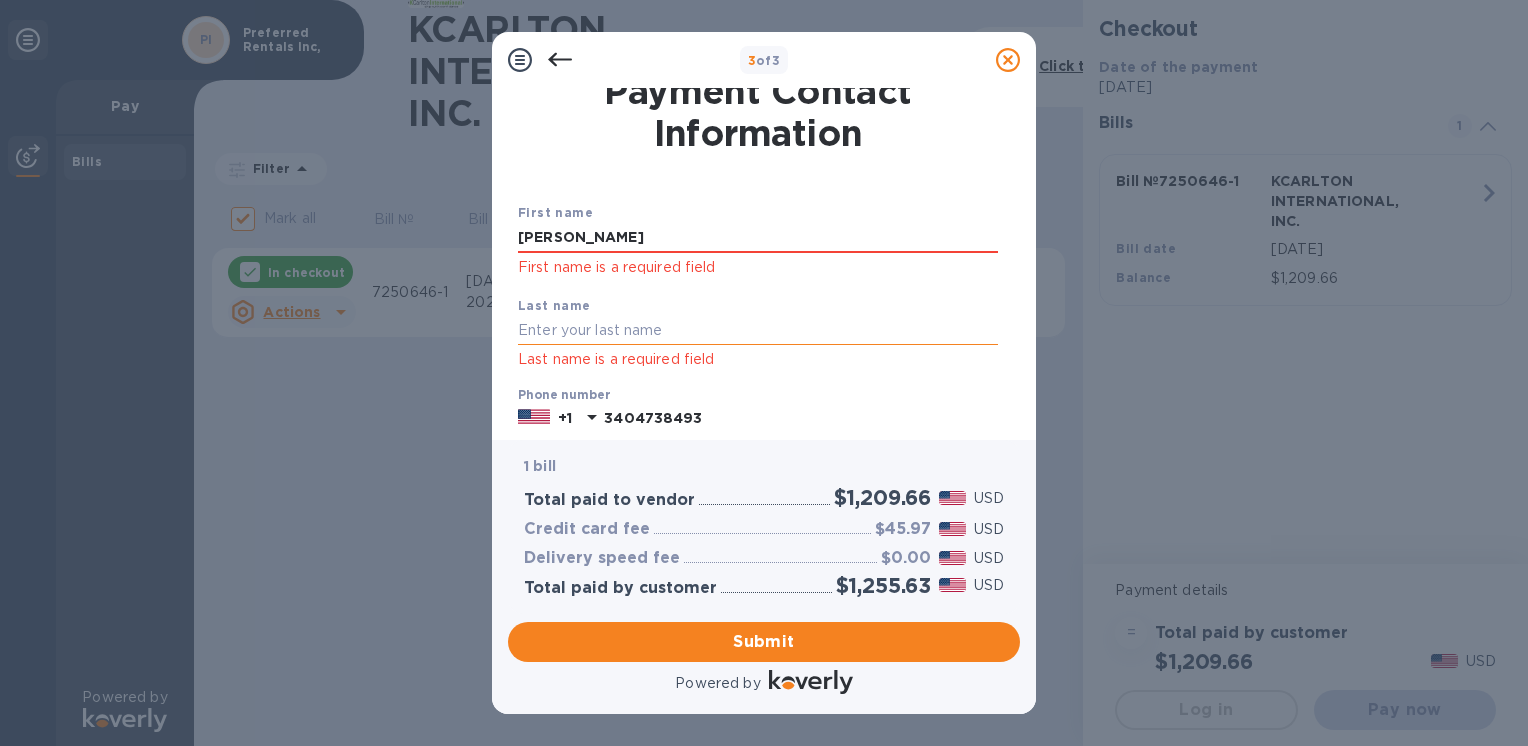 type on "[PERSON_NAME]" 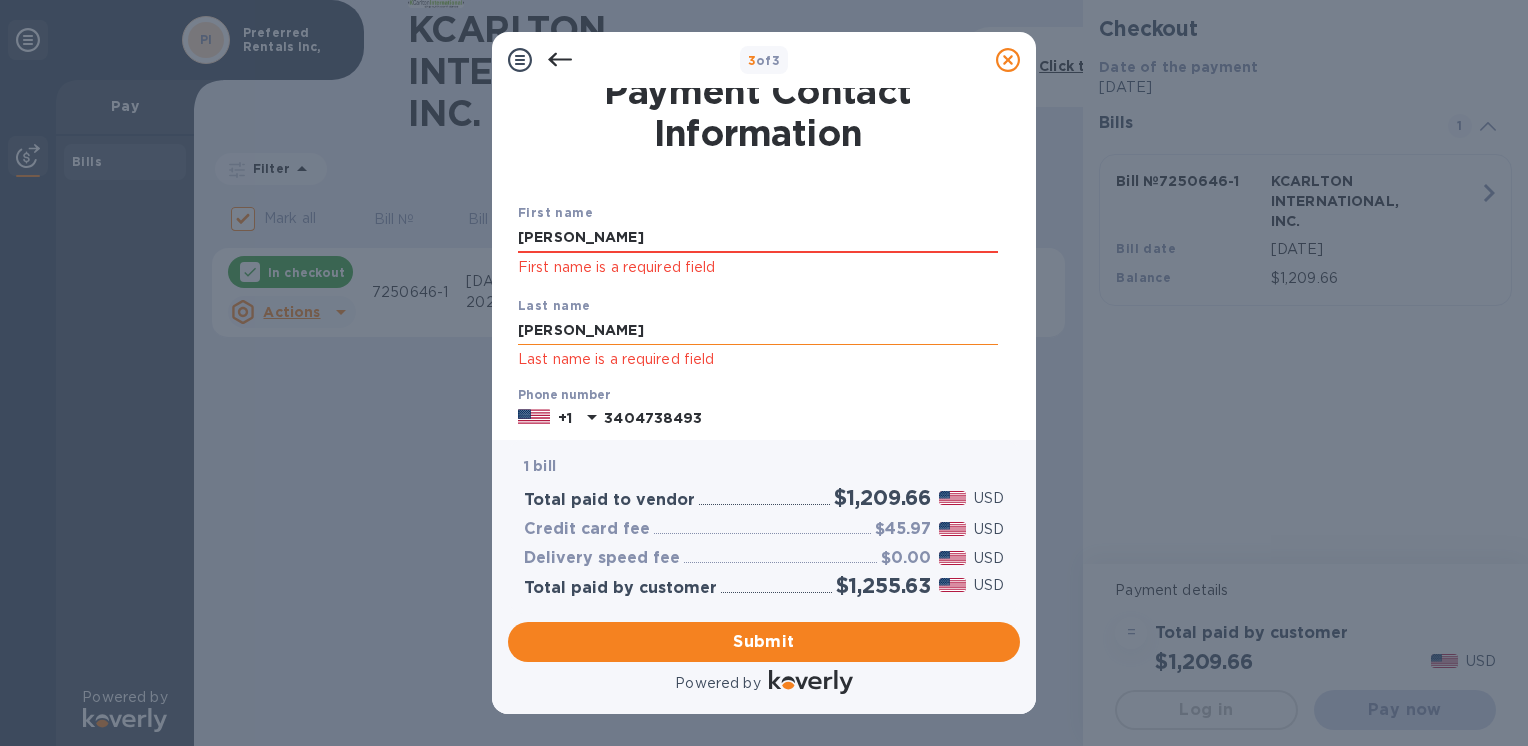 click on "[PERSON_NAME]" at bounding box center [758, 331] 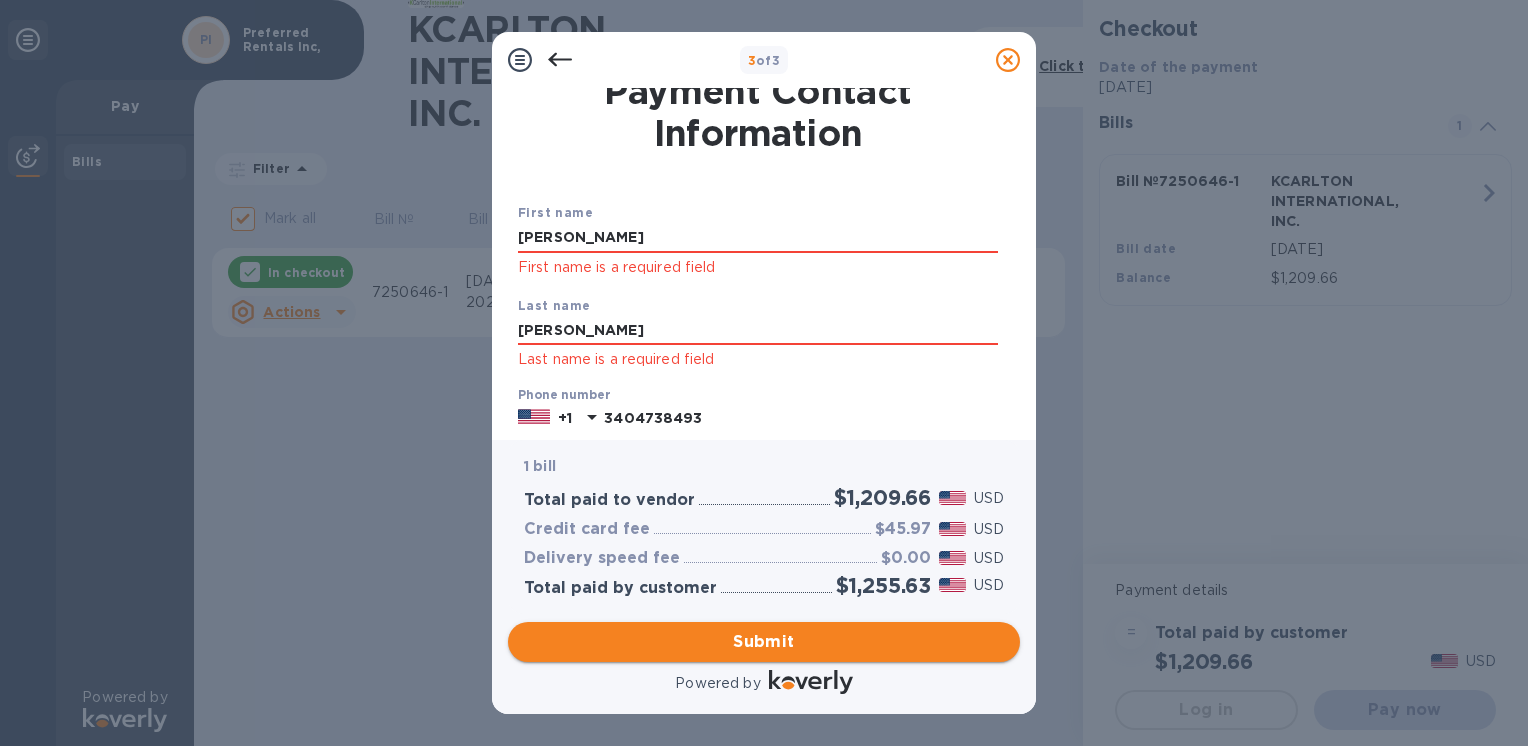 type on "[PERSON_NAME]" 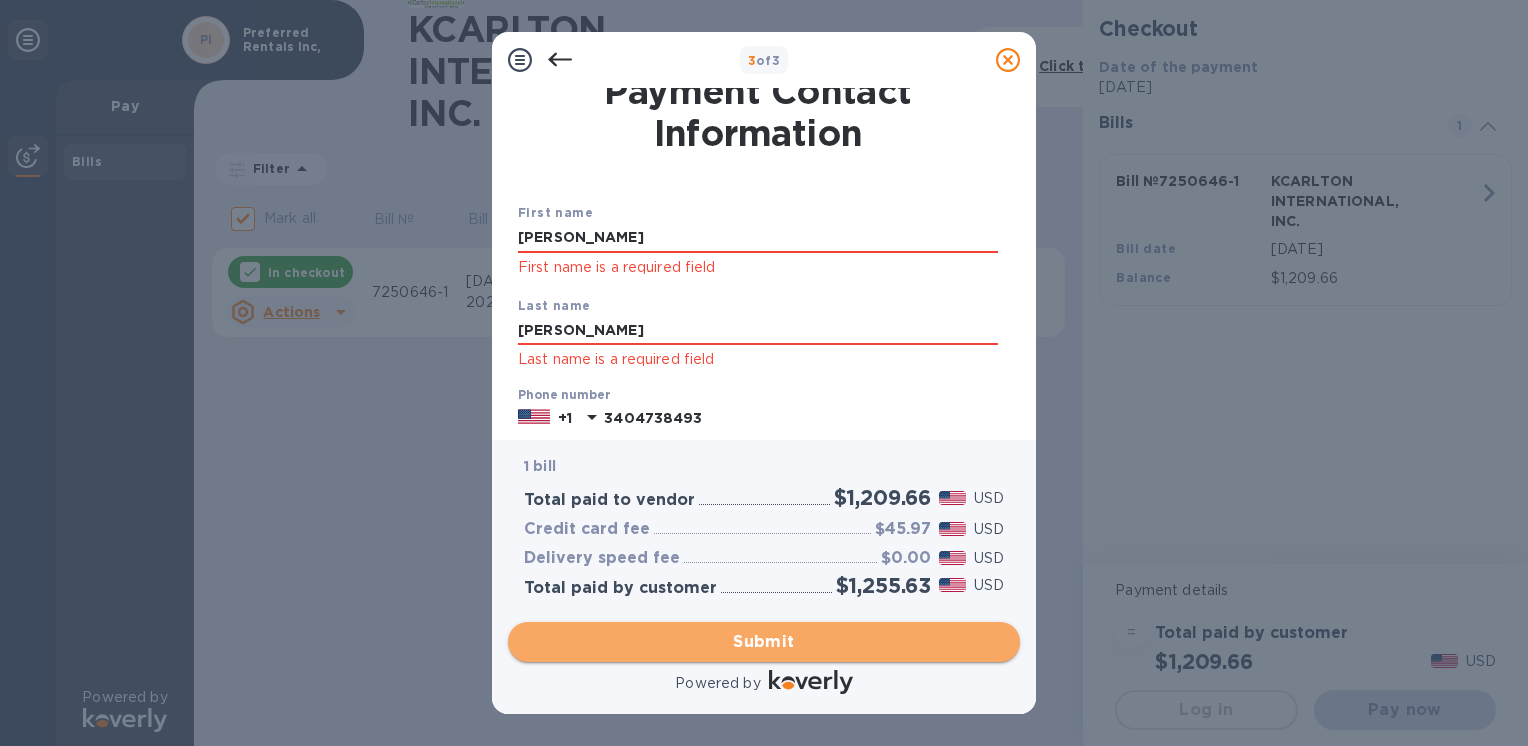 click on "Submit" at bounding box center [764, 642] 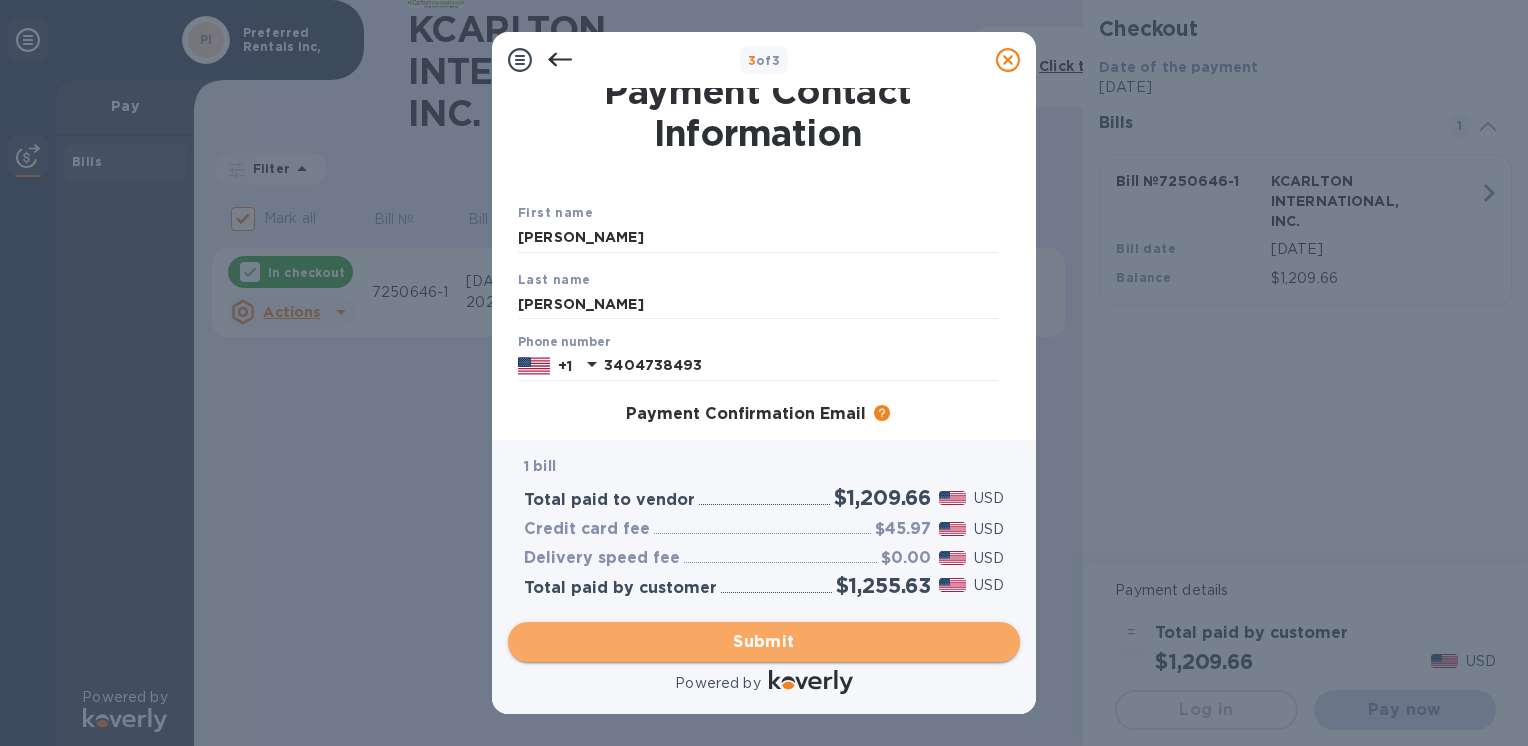 click on "Submit" at bounding box center [764, 642] 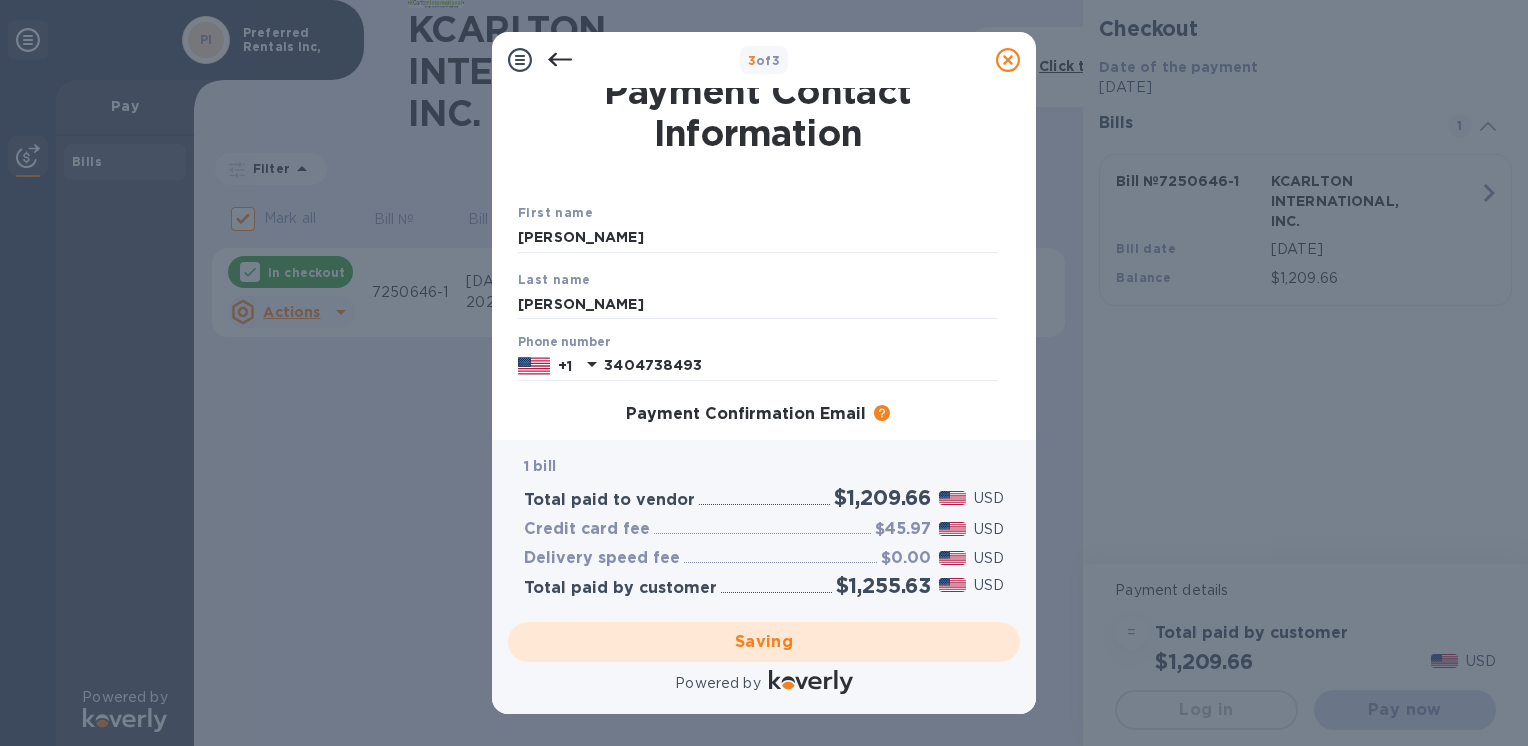 checkbox on "false" 